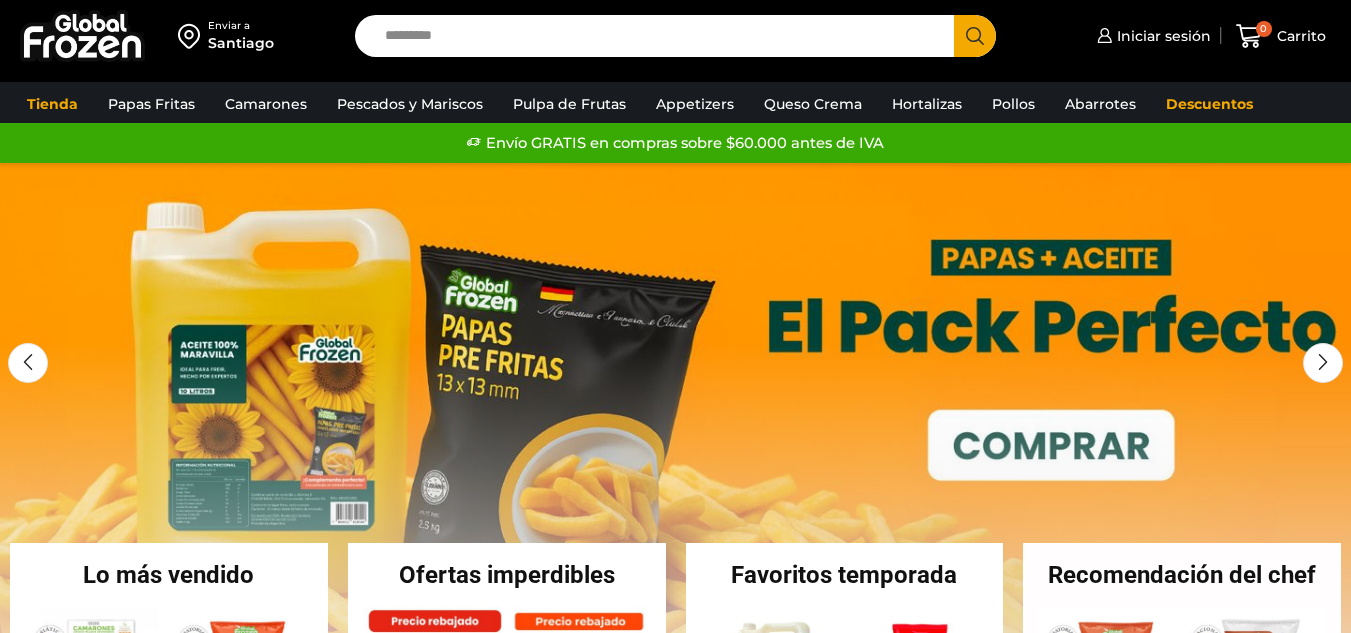scroll, scrollTop: 0, scrollLeft: 0, axis: both 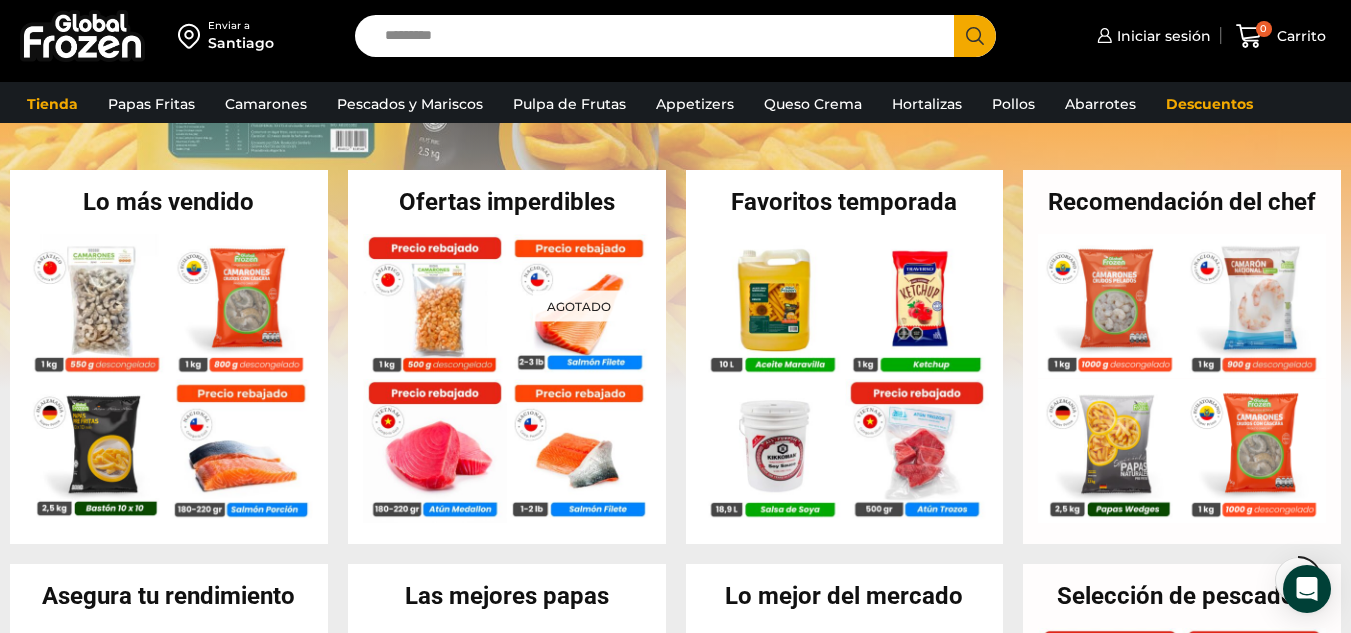 click on "Search input" at bounding box center (659, 36) 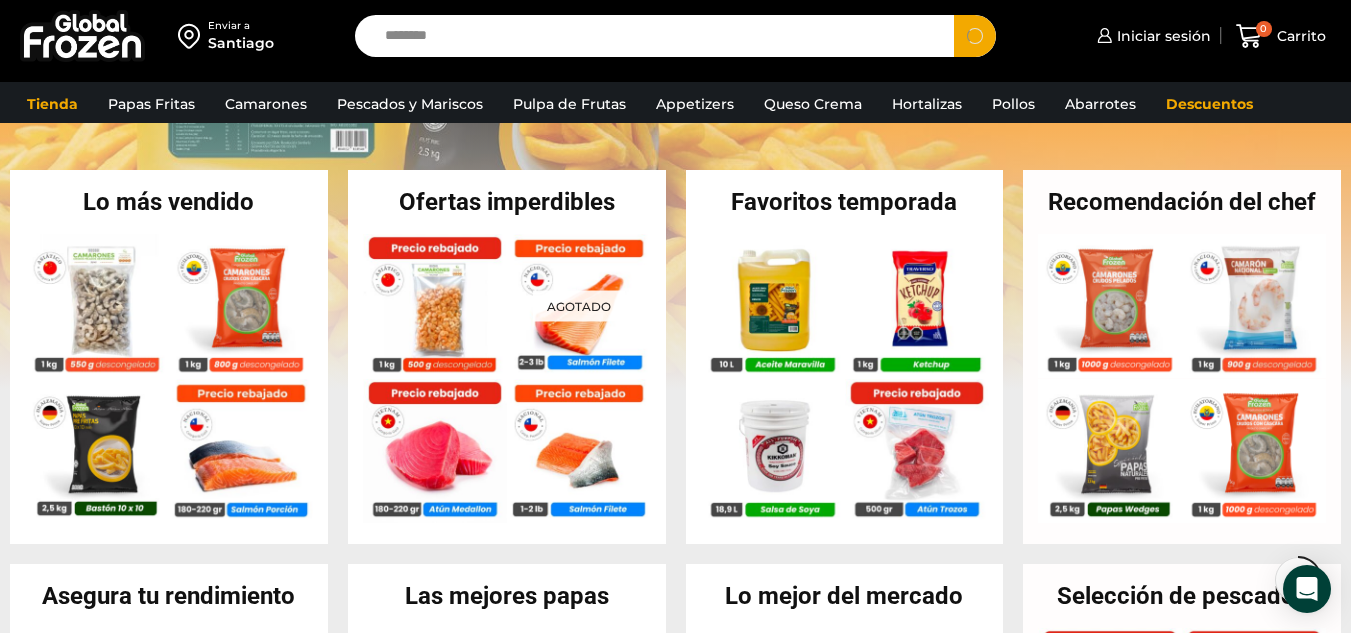 type on "********" 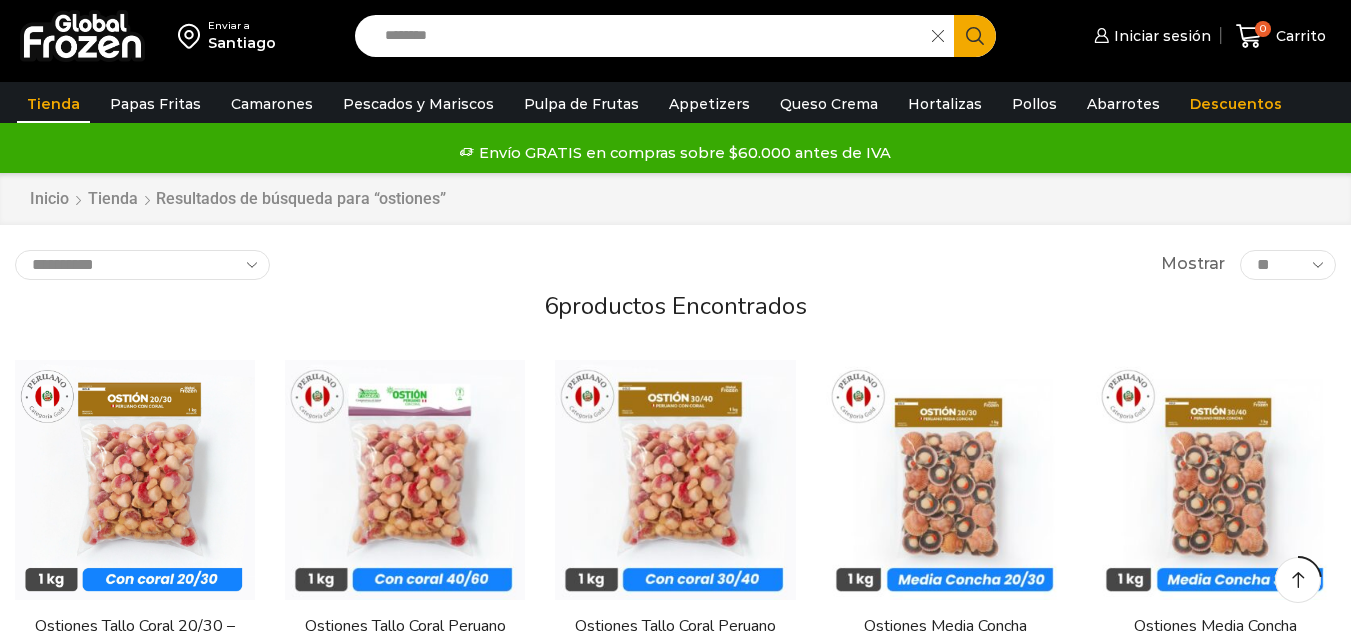 scroll, scrollTop: 293, scrollLeft: 0, axis: vertical 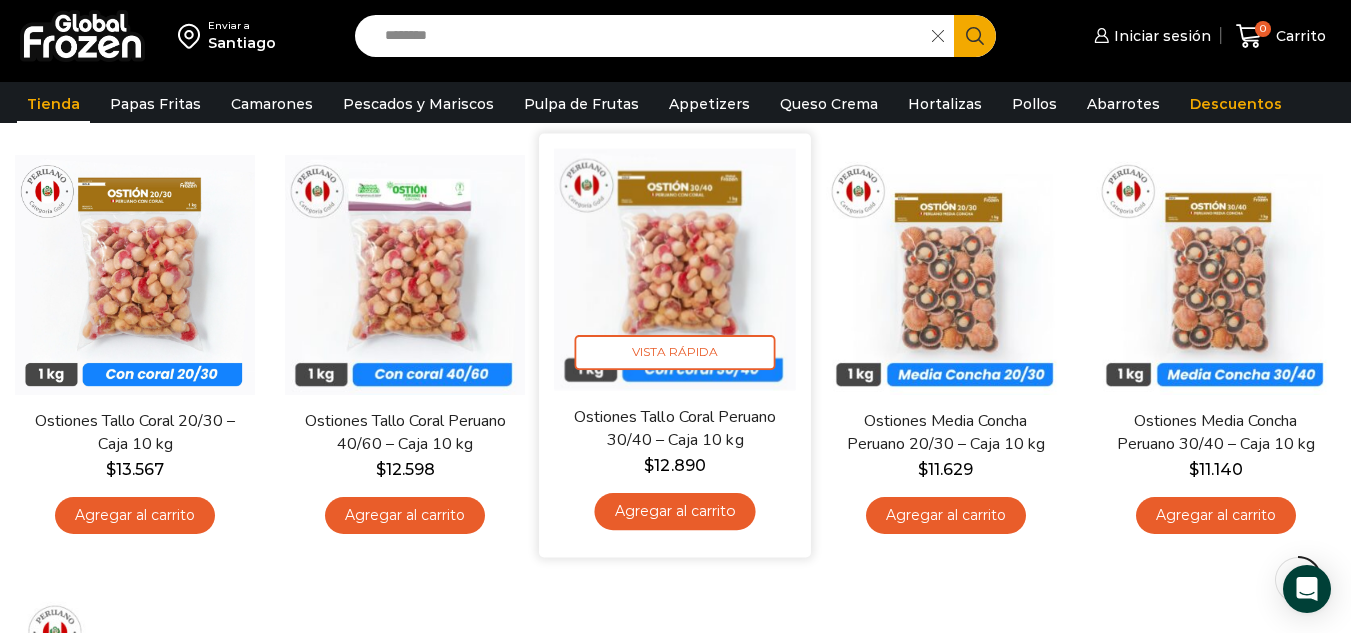click at bounding box center (676, 270) 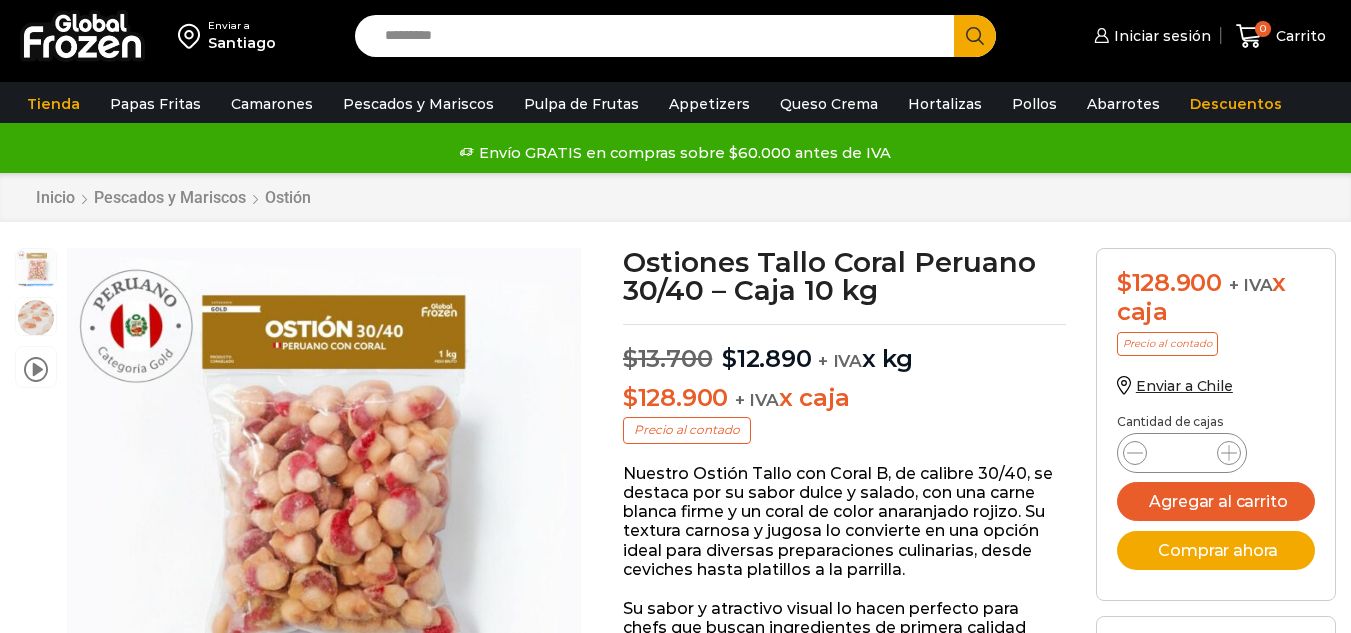 scroll, scrollTop: 1, scrollLeft: 0, axis: vertical 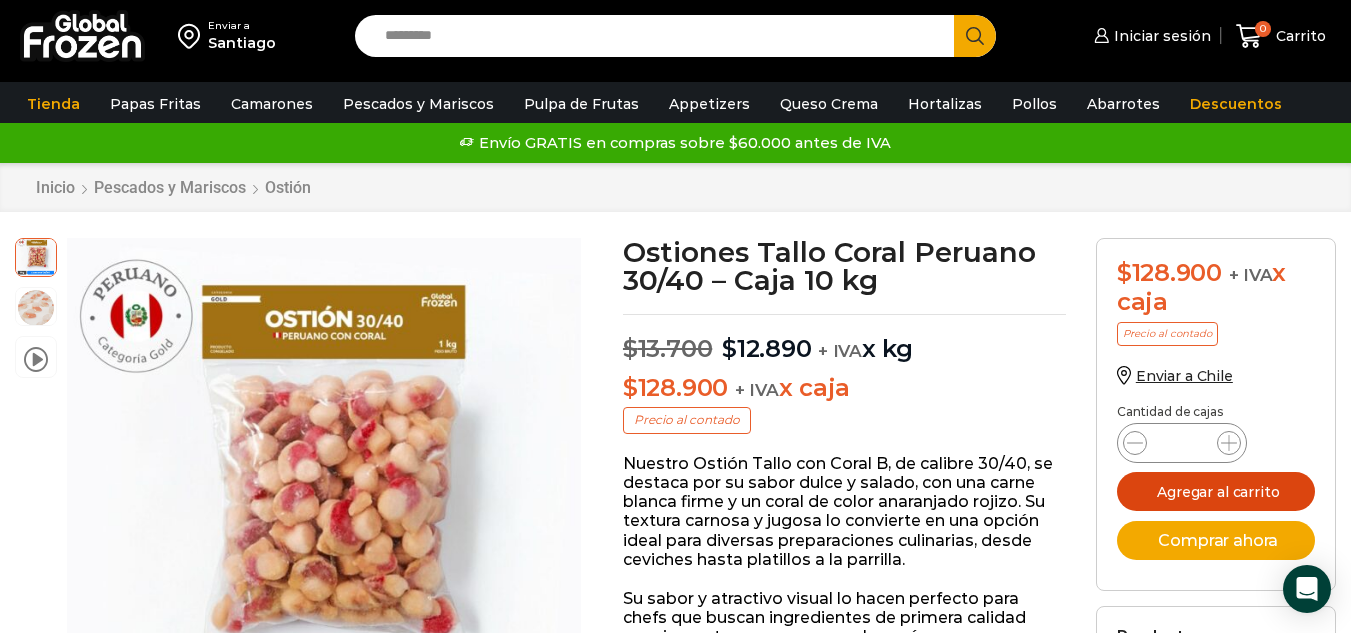 click on "Agregar al carrito" at bounding box center [1216, 491] 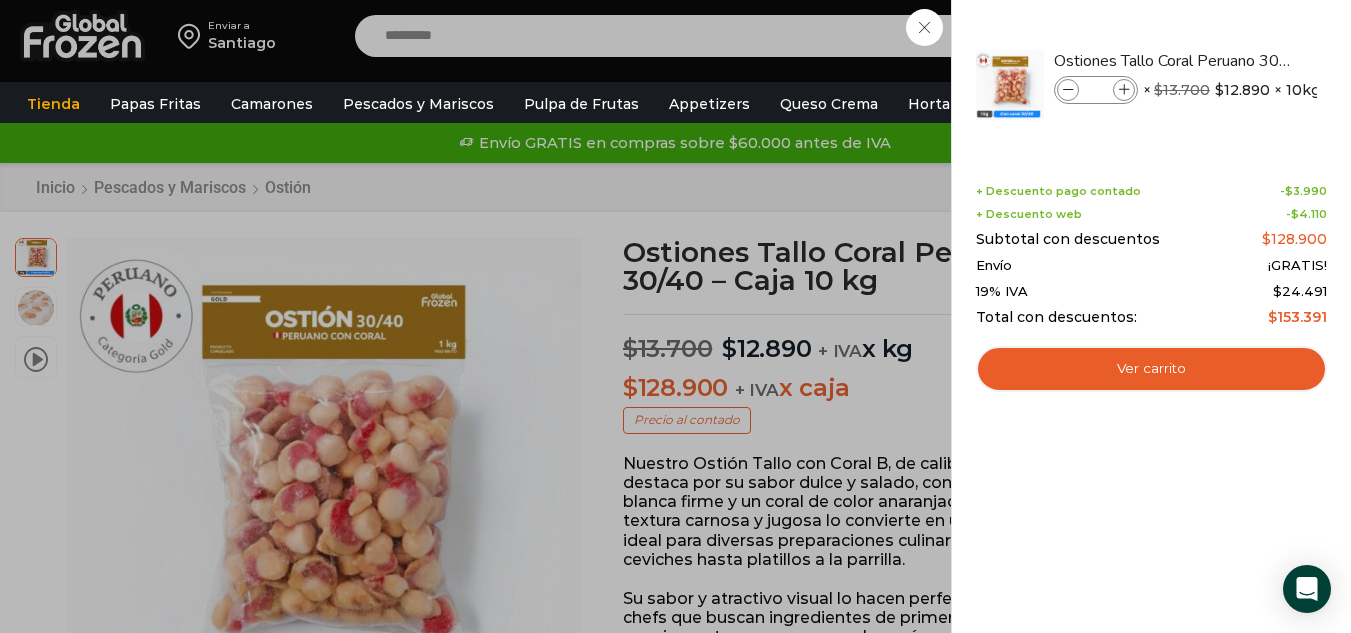 click on "1
Carrito
1
1
Shopping Cart
*" at bounding box center [1281, 36] 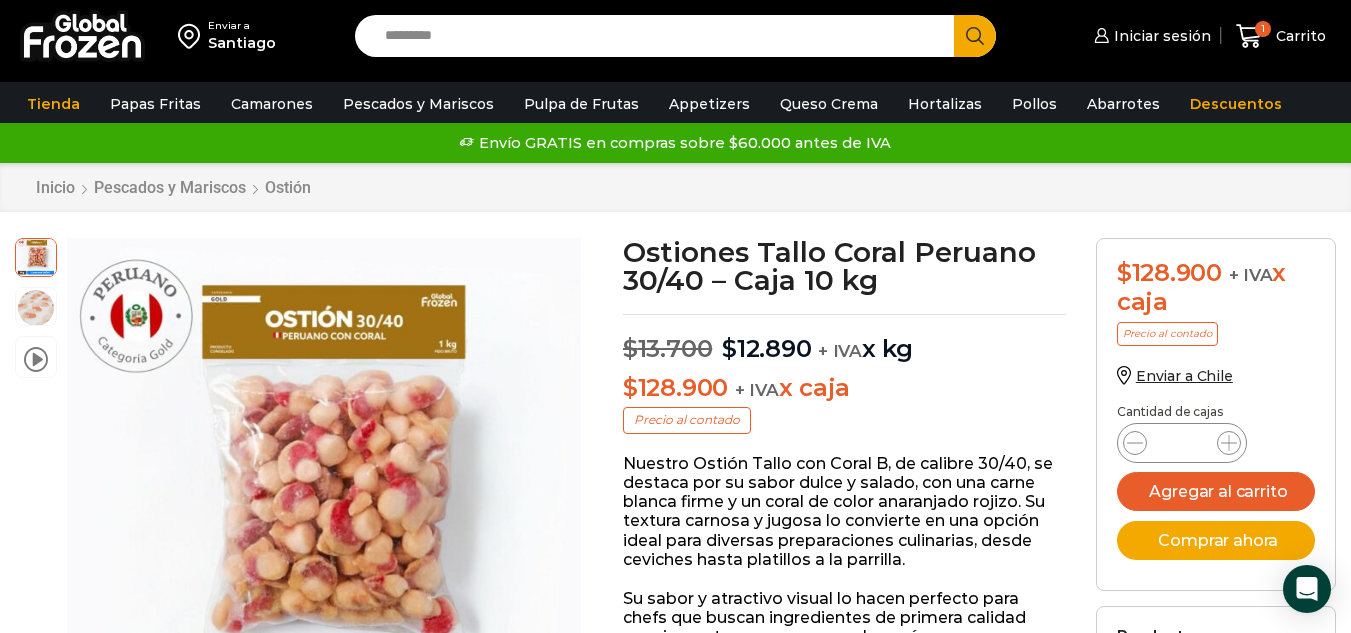 click on "Search input" at bounding box center [659, 36] 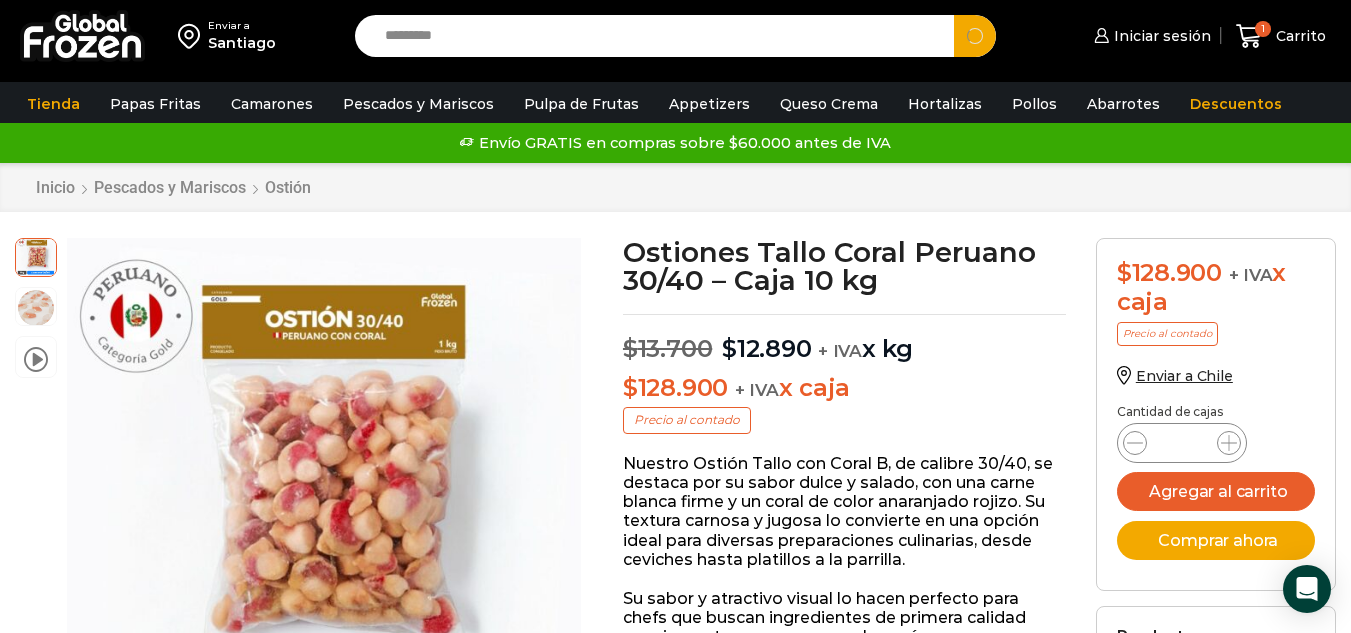 type on "*********" 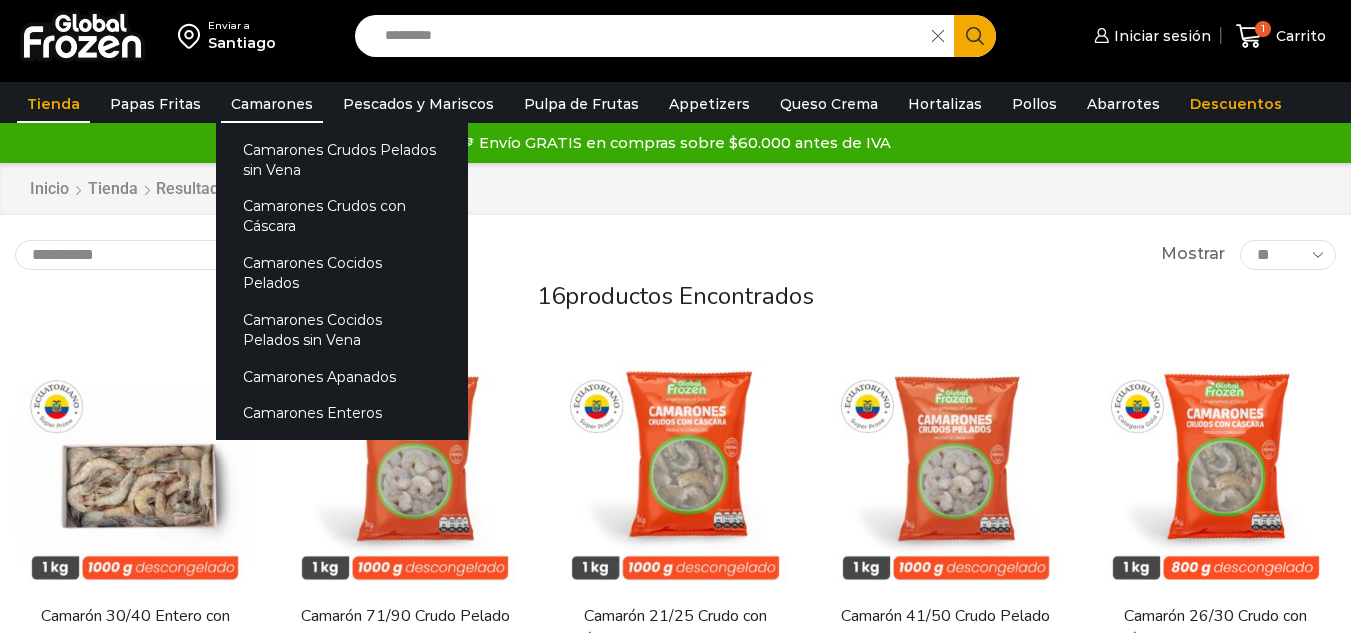 scroll, scrollTop: 0, scrollLeft: 0, axis: both 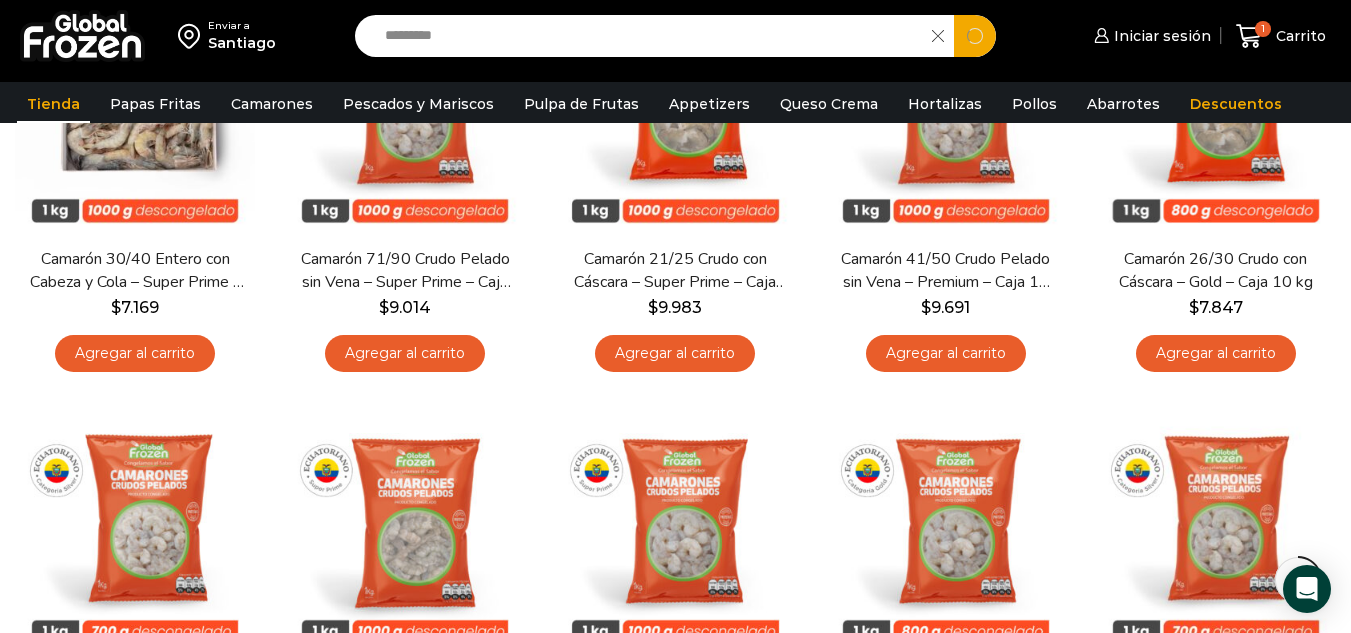 click on "*********" at bounding box center (648, 36) 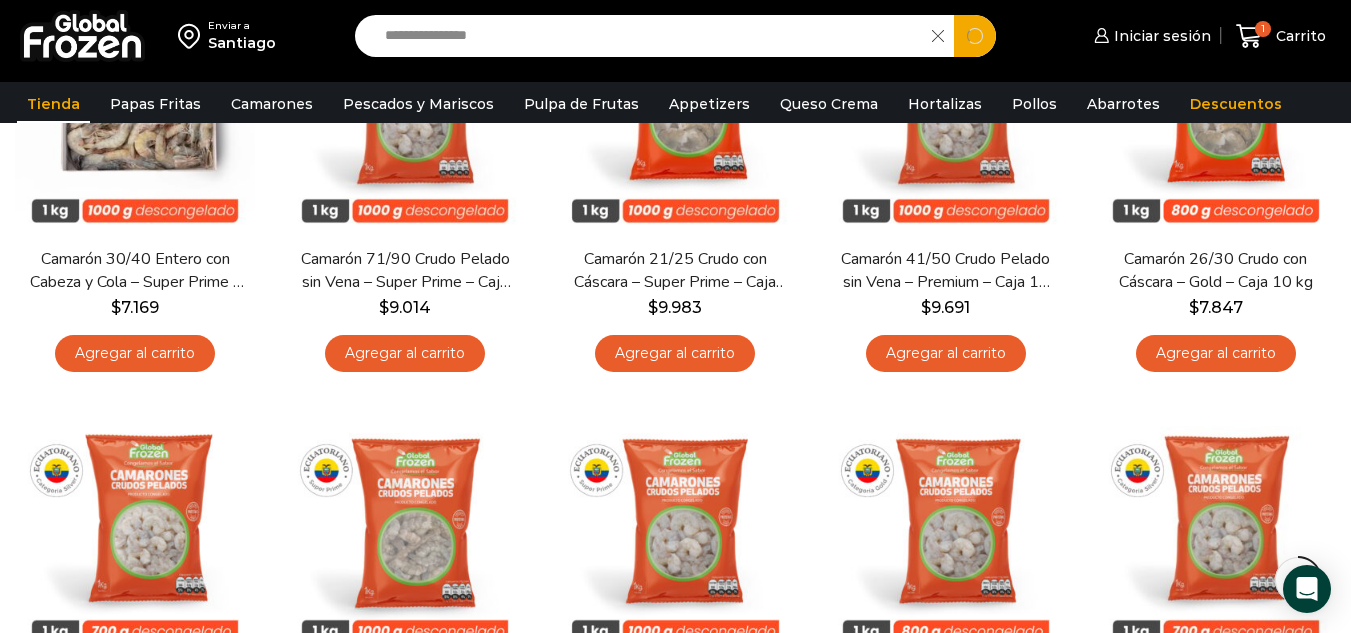 type on "**********" 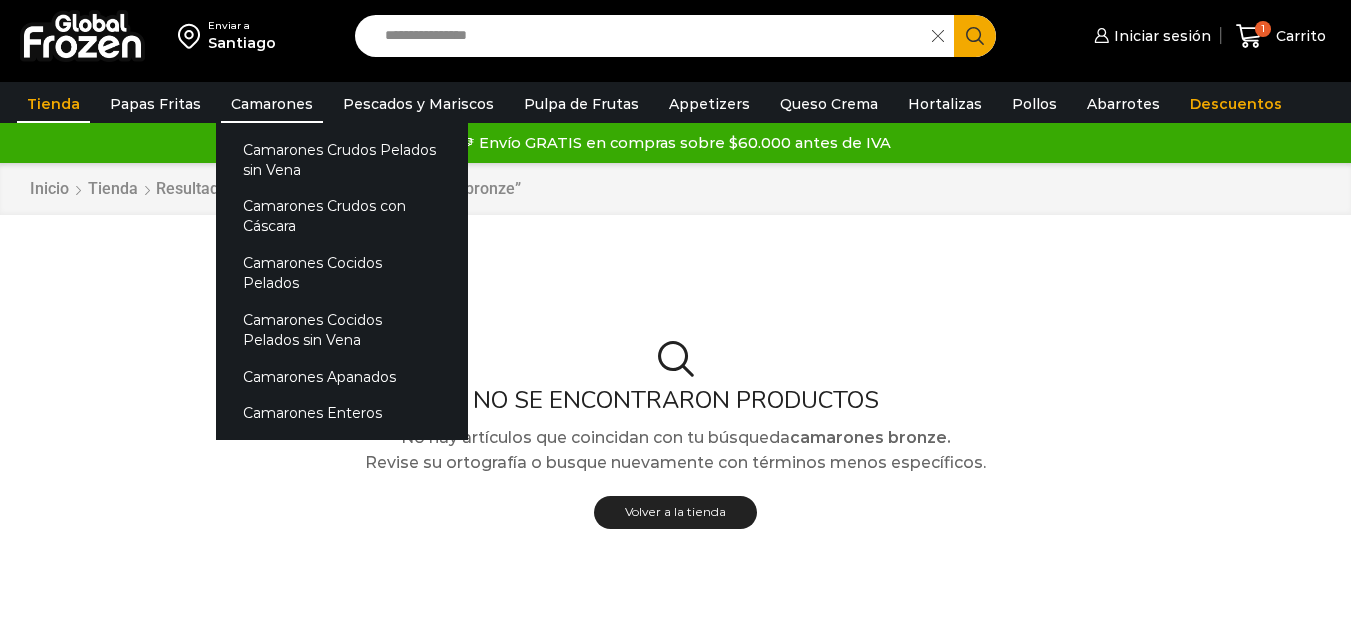 scroll, scrollTop: 0, scrollLeft: 0, axis: both 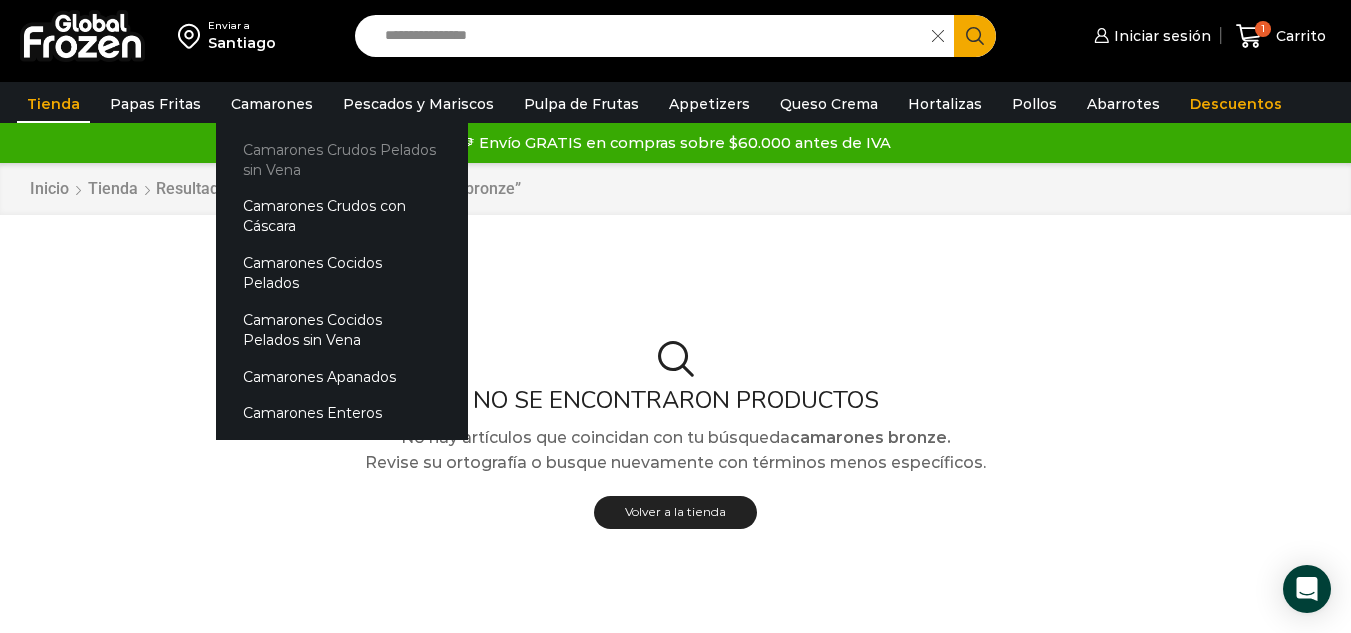 click on "Camarones Crudos Pelados sin Vena" at bounding box center (342, 159) 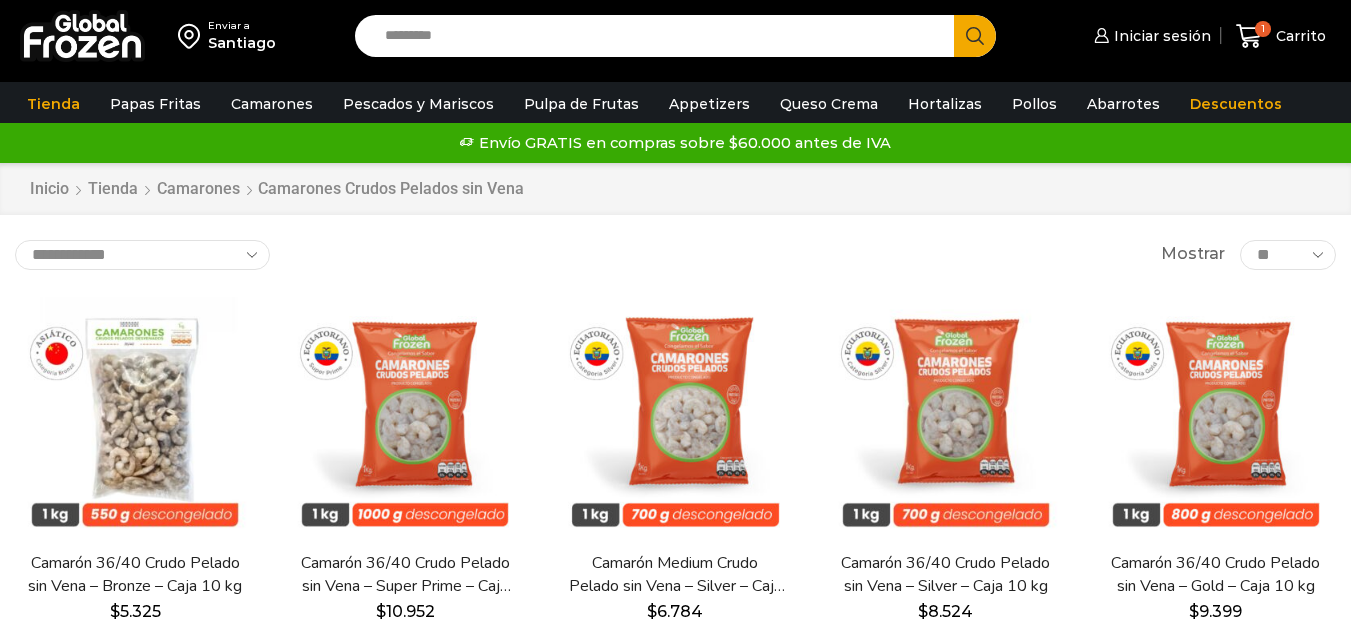 scroll, scrollTop: 0, scrollLeft: 0, axis: both 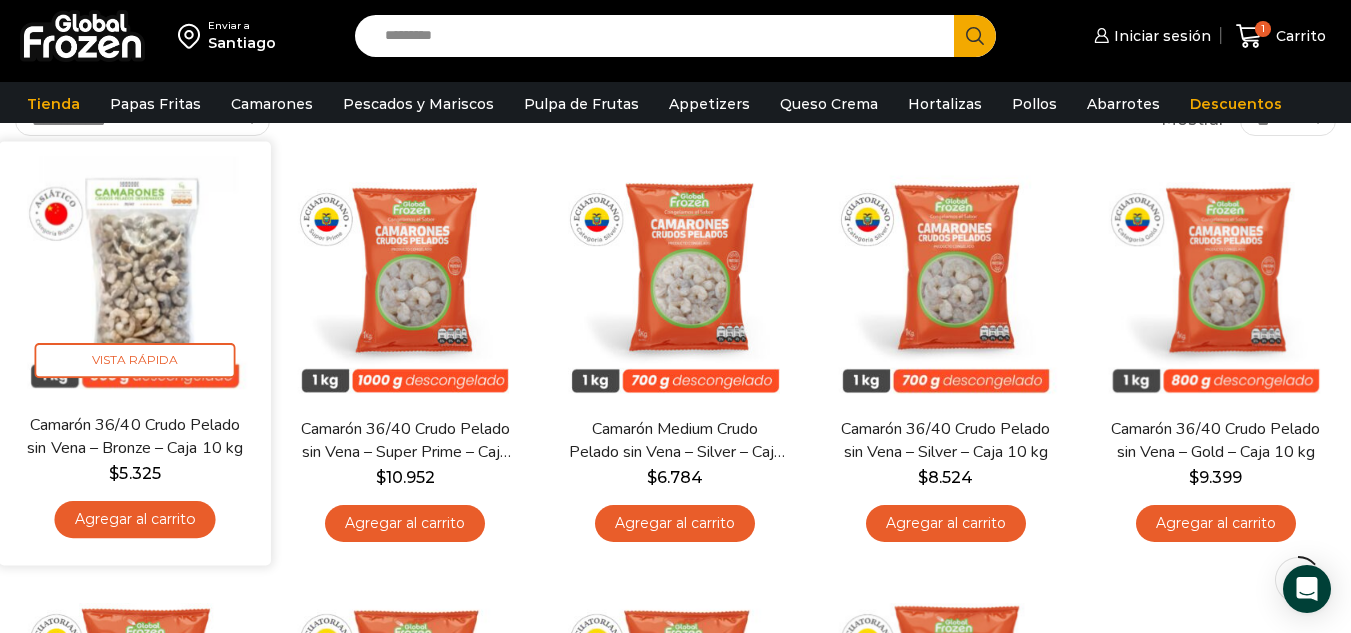click on "Agregar al carrito" at bounding box center [135, 519] 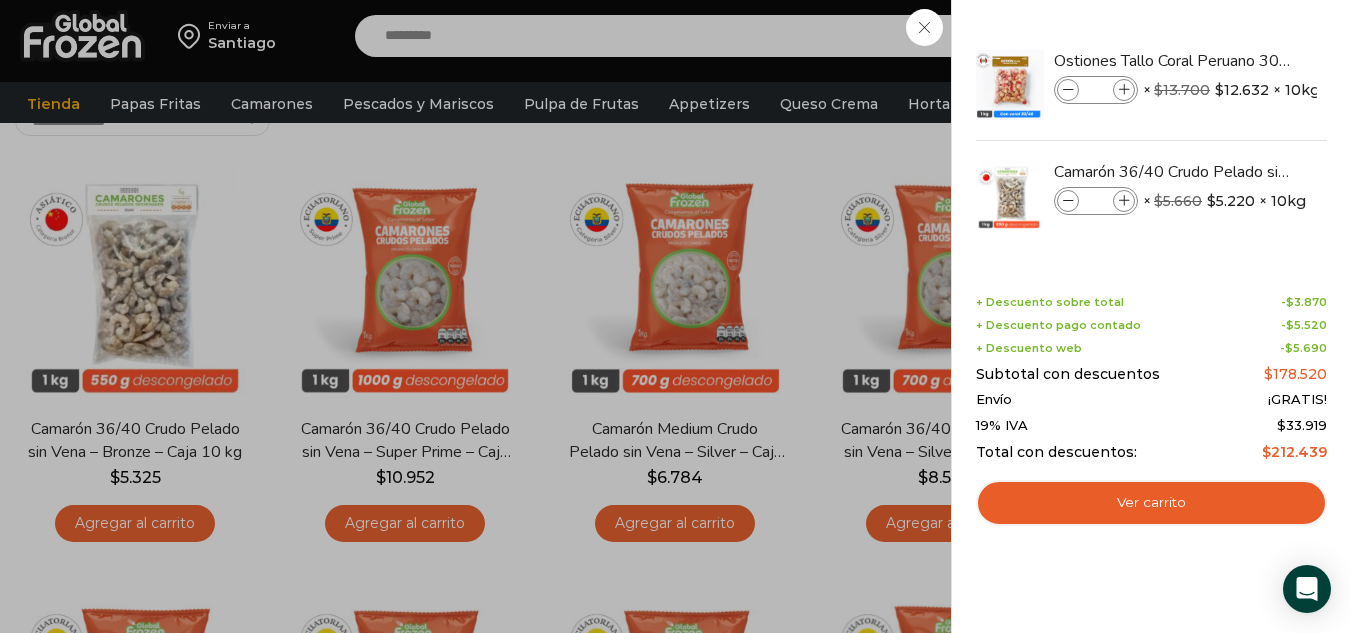click on "2
Carrito
2
2
Shopping Cart
*" at bounding box center (1281, 36) 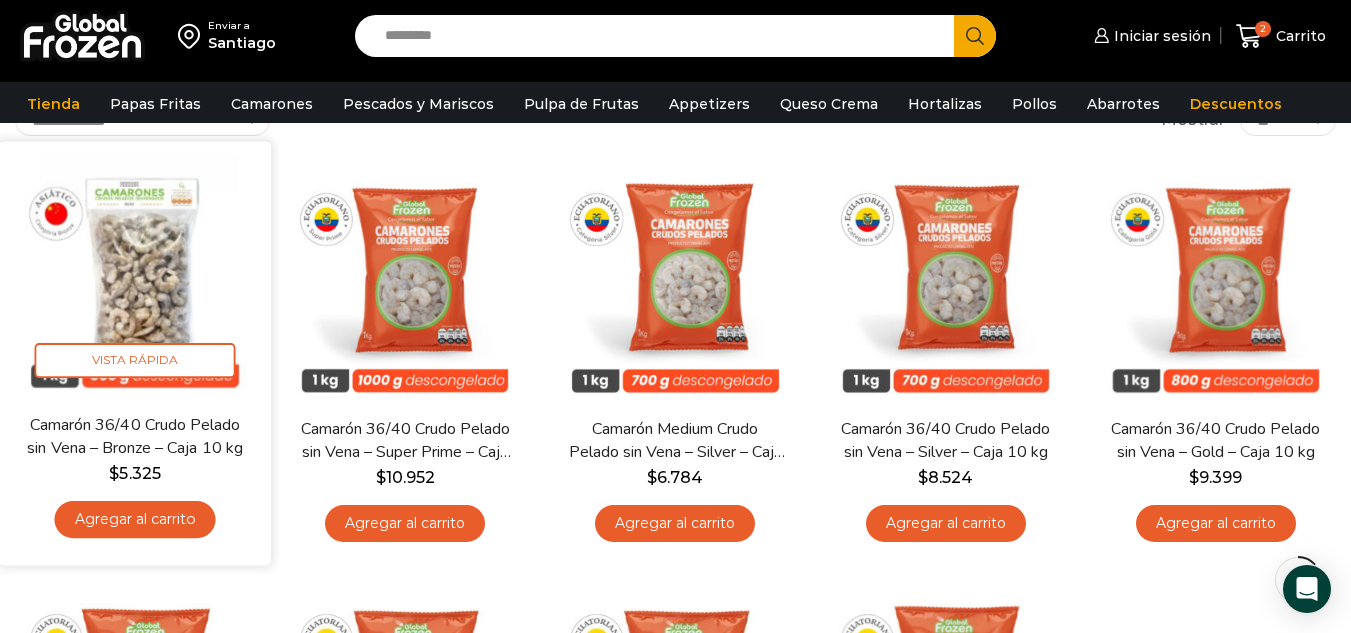 click on "Camarón 36/40 Crudo Pelado sin Vena – Bronze – Caja 10 kg" at bounding box center (135, 436) 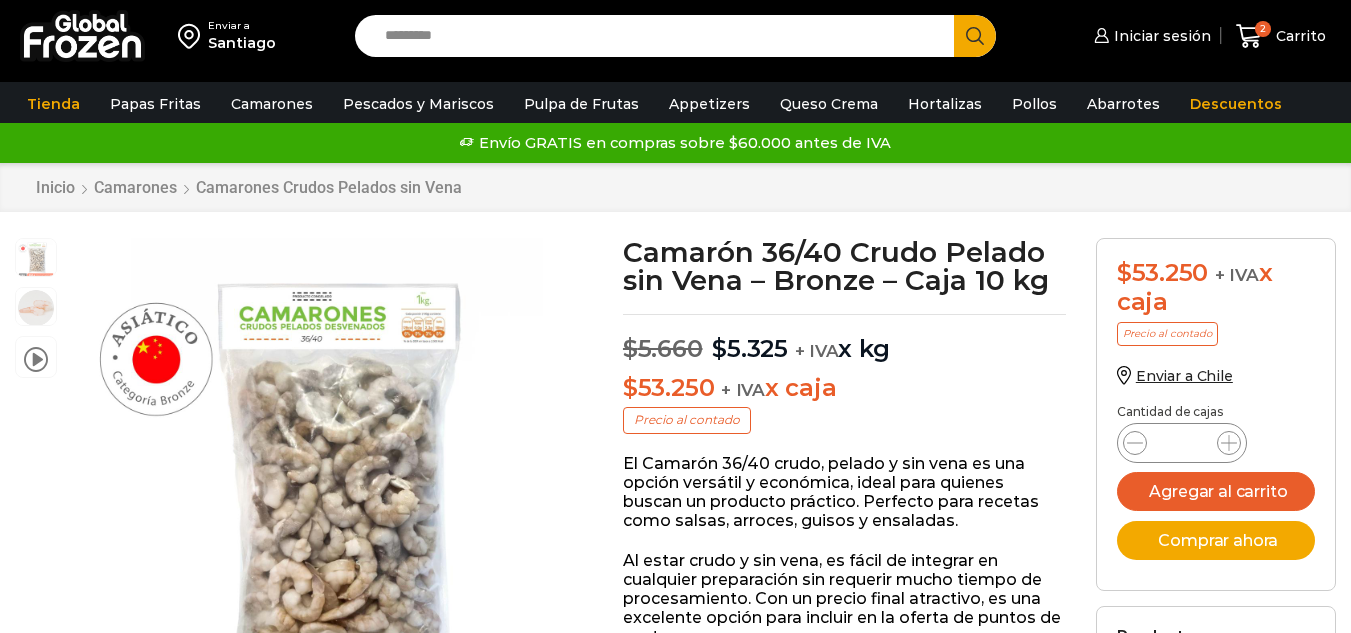 scroll, scrollTop: 1, scrollLeft: 0, axis: vertical 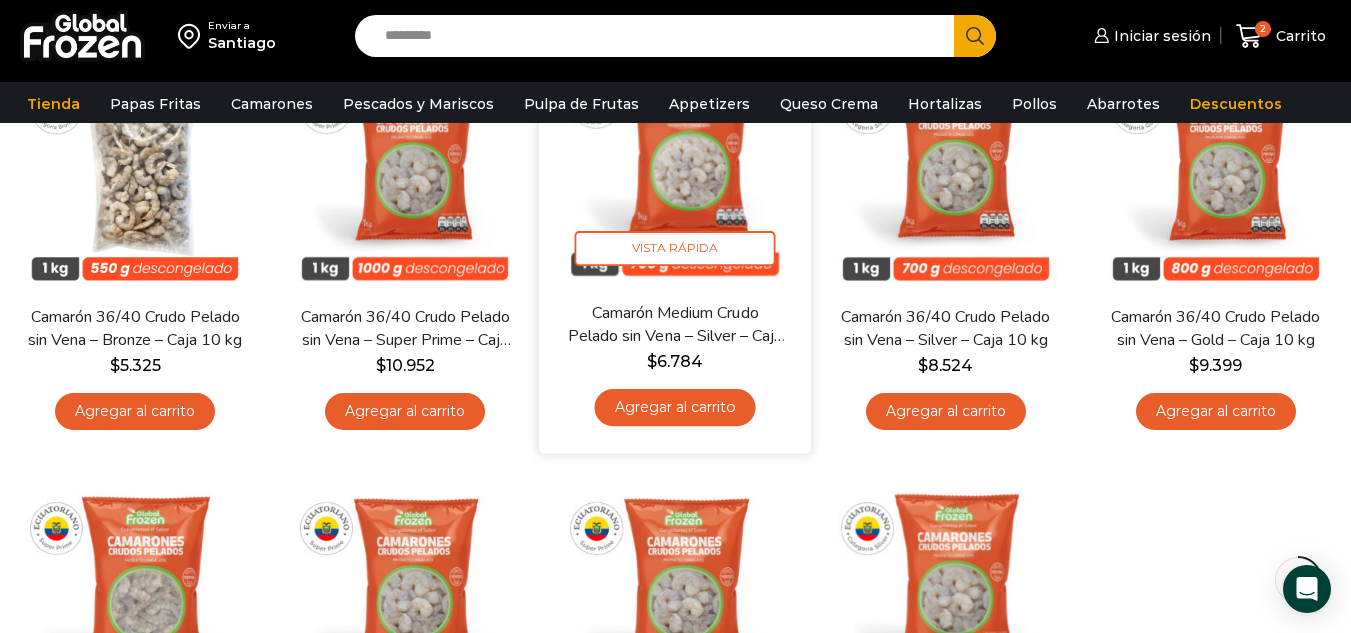 click on "Agregar al carrito" at bounding box center [675, 407] 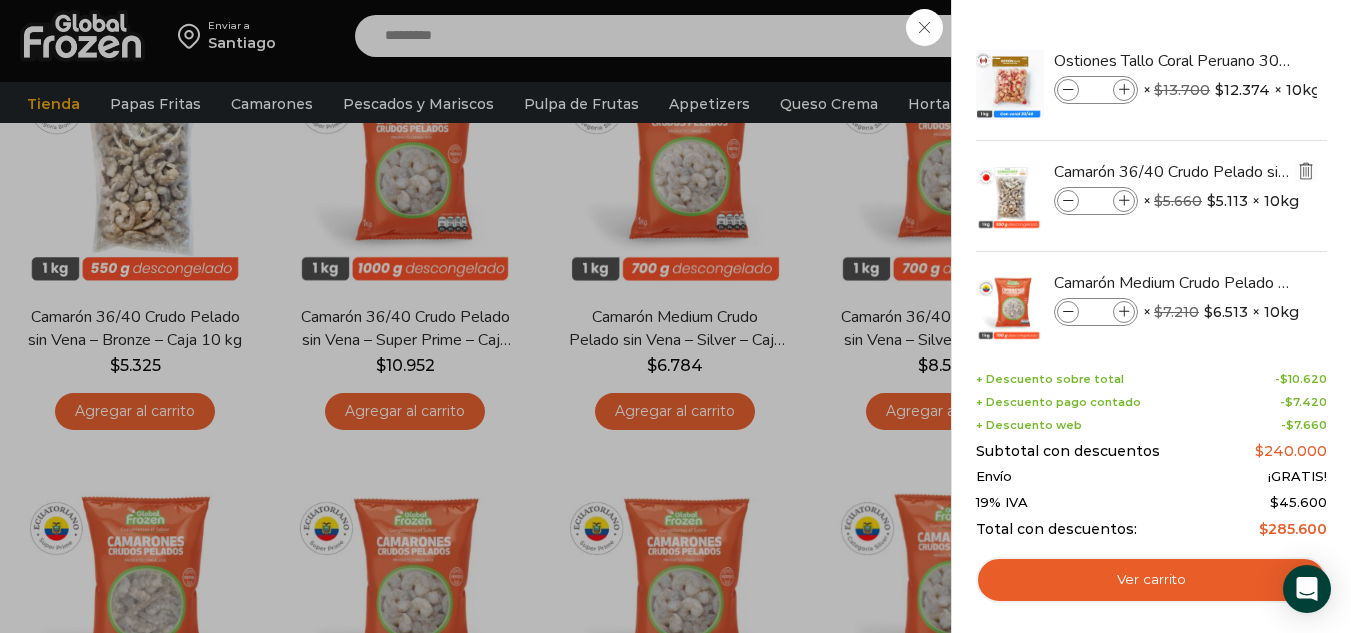click at bounding box center [1306, 171] 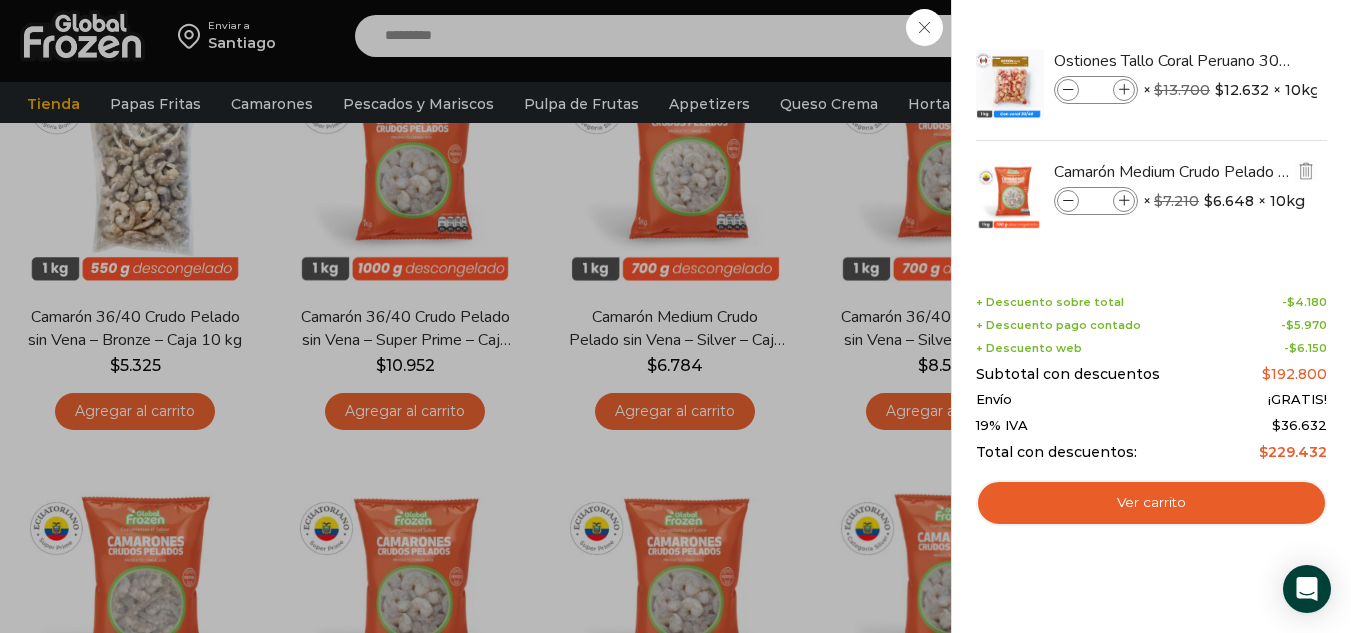click at bounding box center (1124, 201) 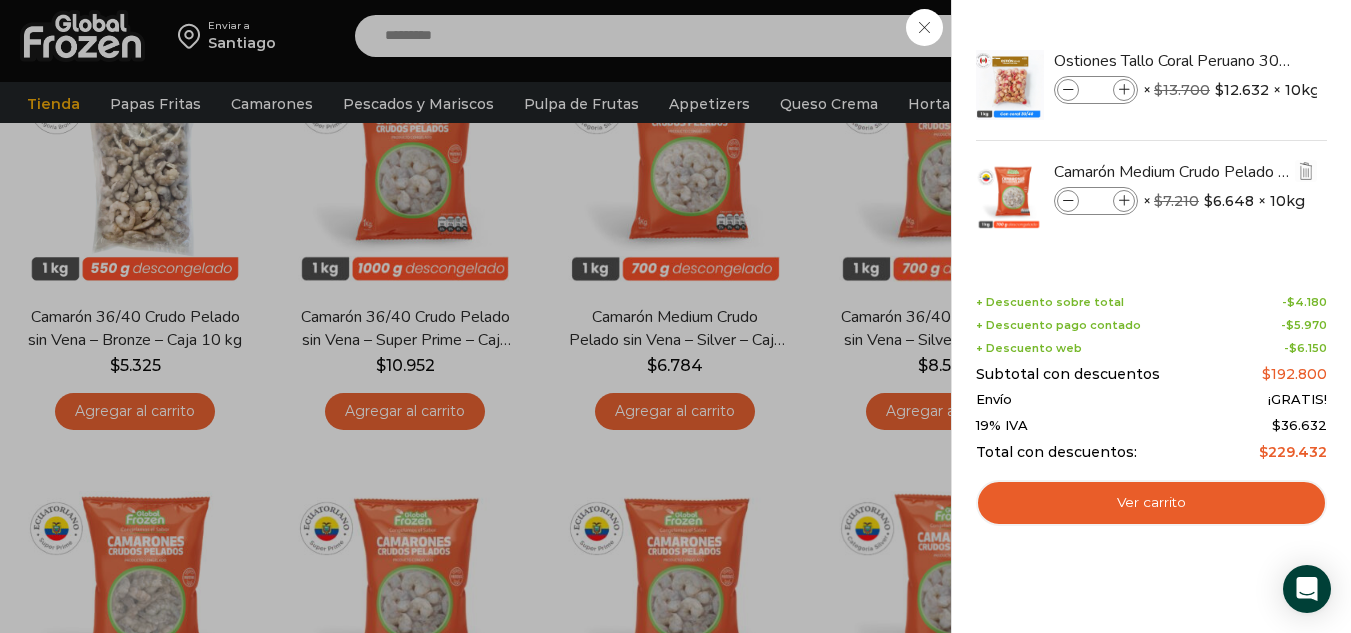 type on "*" 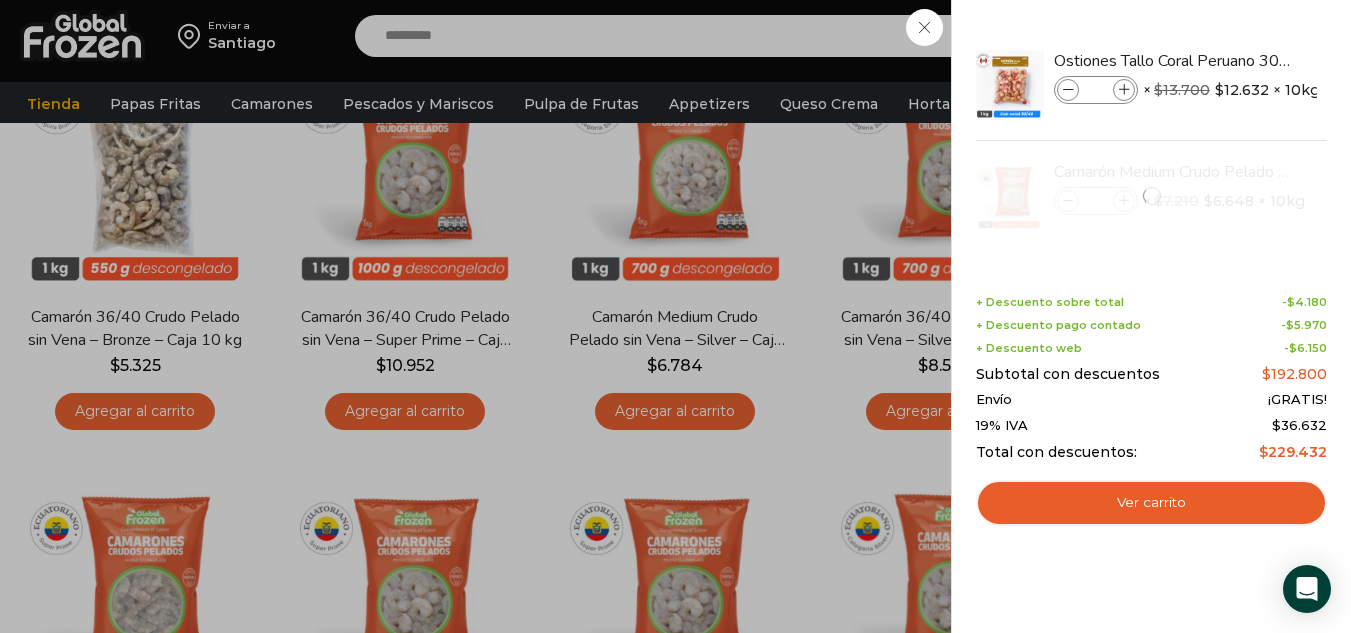 click on "2
Carrito
2
2
Shopping Cart
*" at bounding box center (1281, 36) 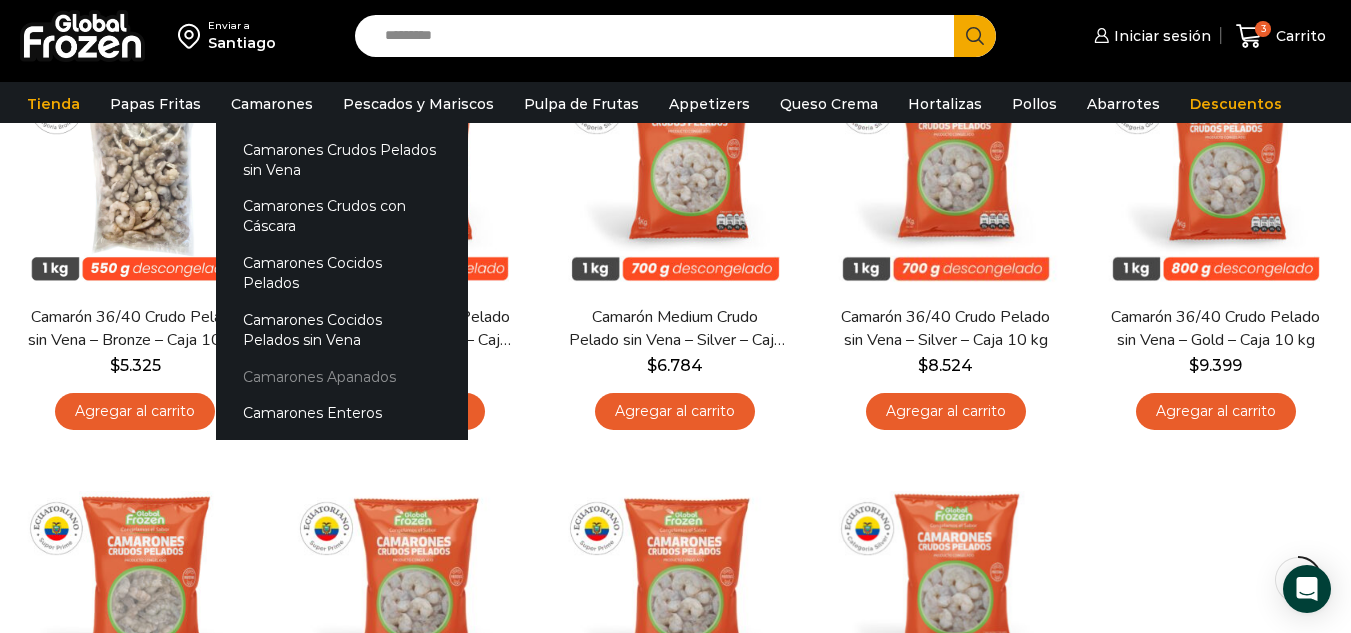 click on "Camarones Apanados" at bounding box center (342, 376) 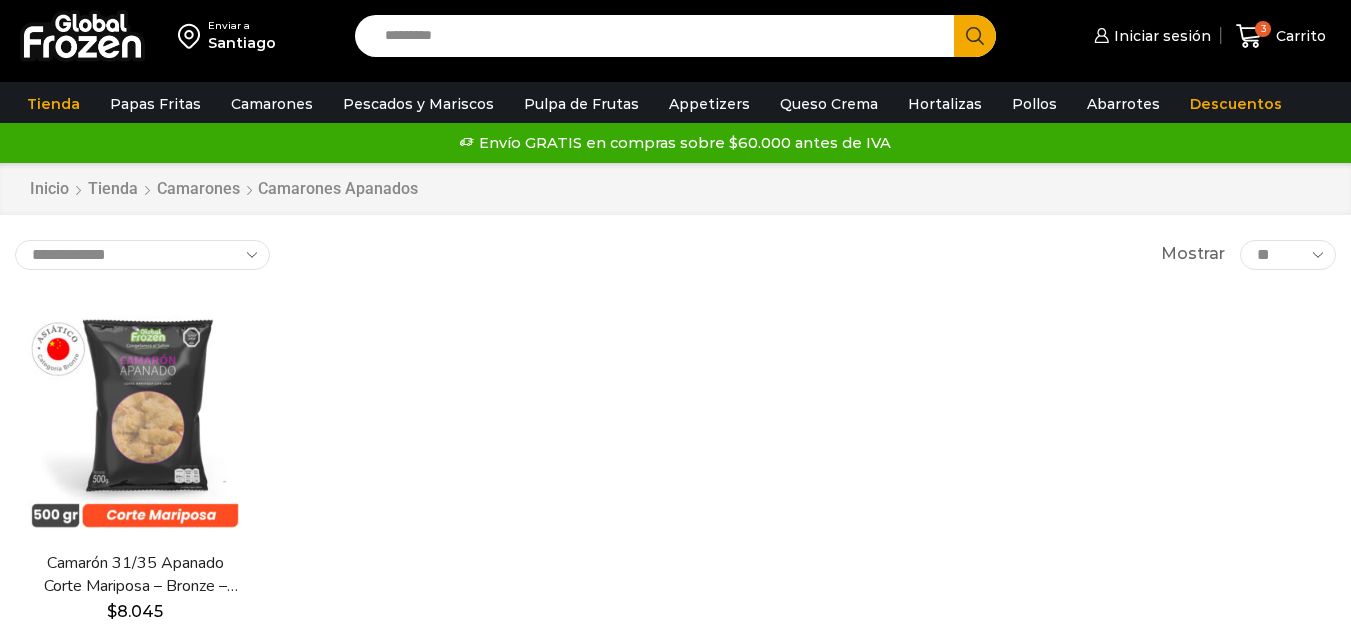 scroll, scrollTop: 0, scrollLeft: 0, axis: both 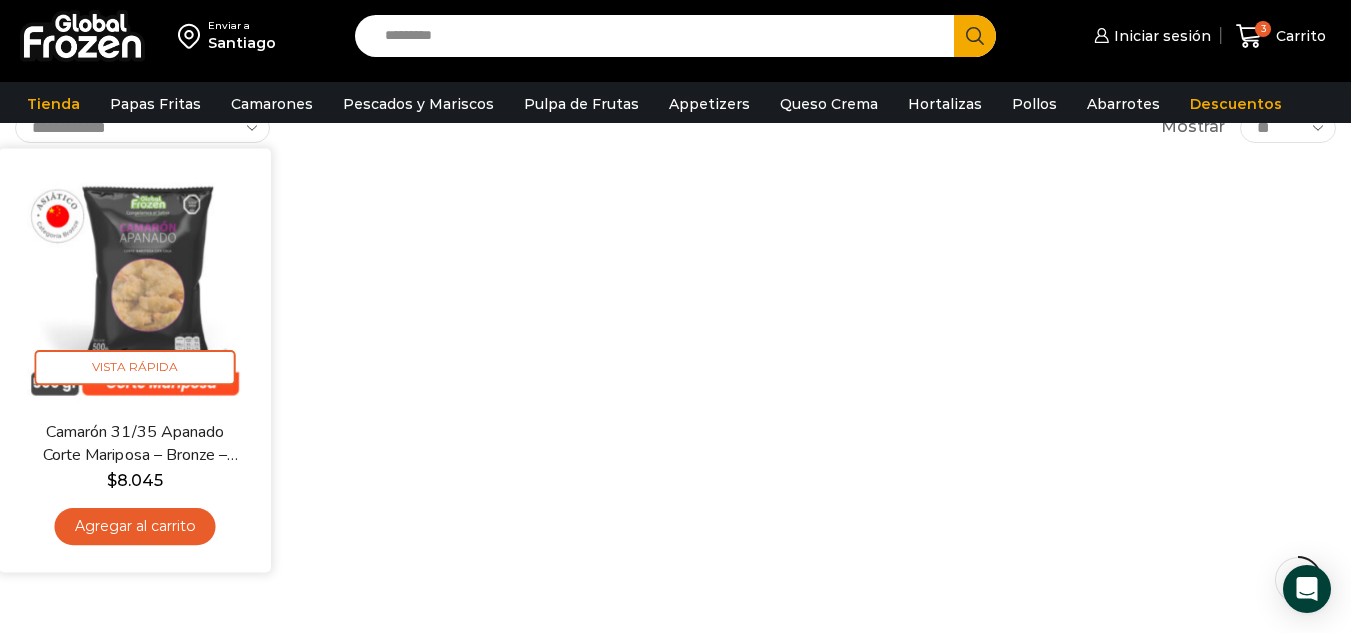click on "Agregar al carrito" at bounding box center [135, 526] 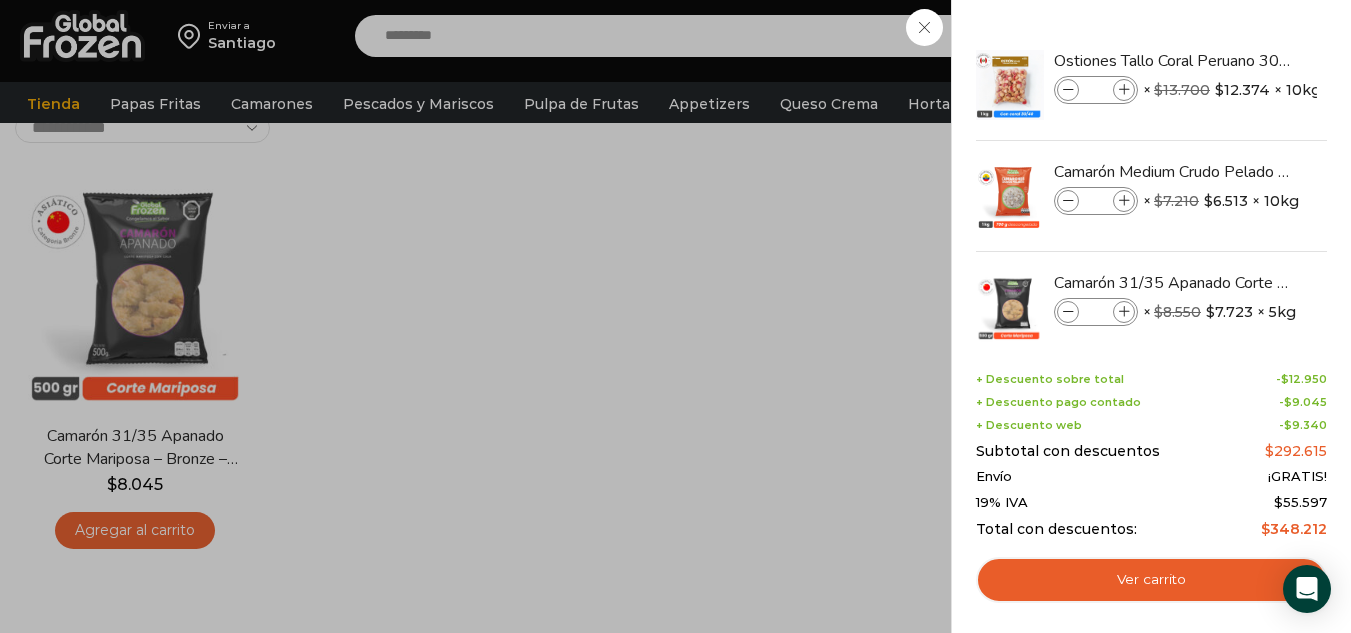 click on "4
Carrito
4
4
Shopping Cart
*" at bounding box center [1281, 36] 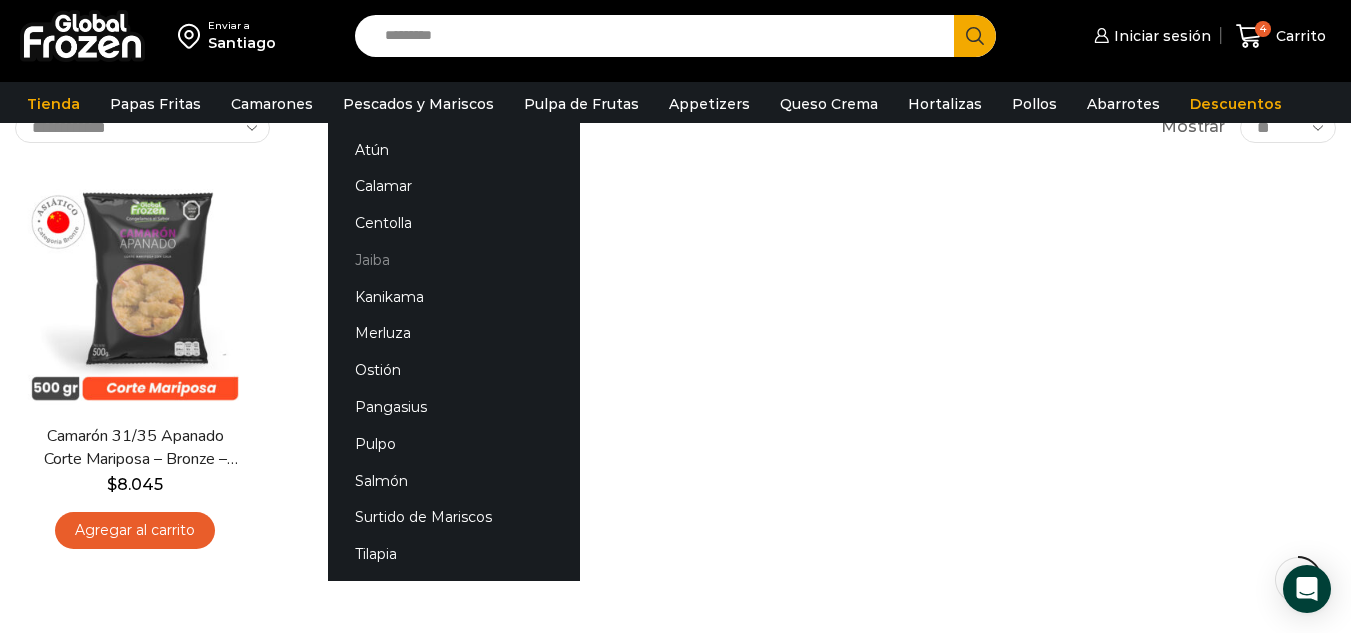 click on "Jaiba" at bounding box center (454, 259) 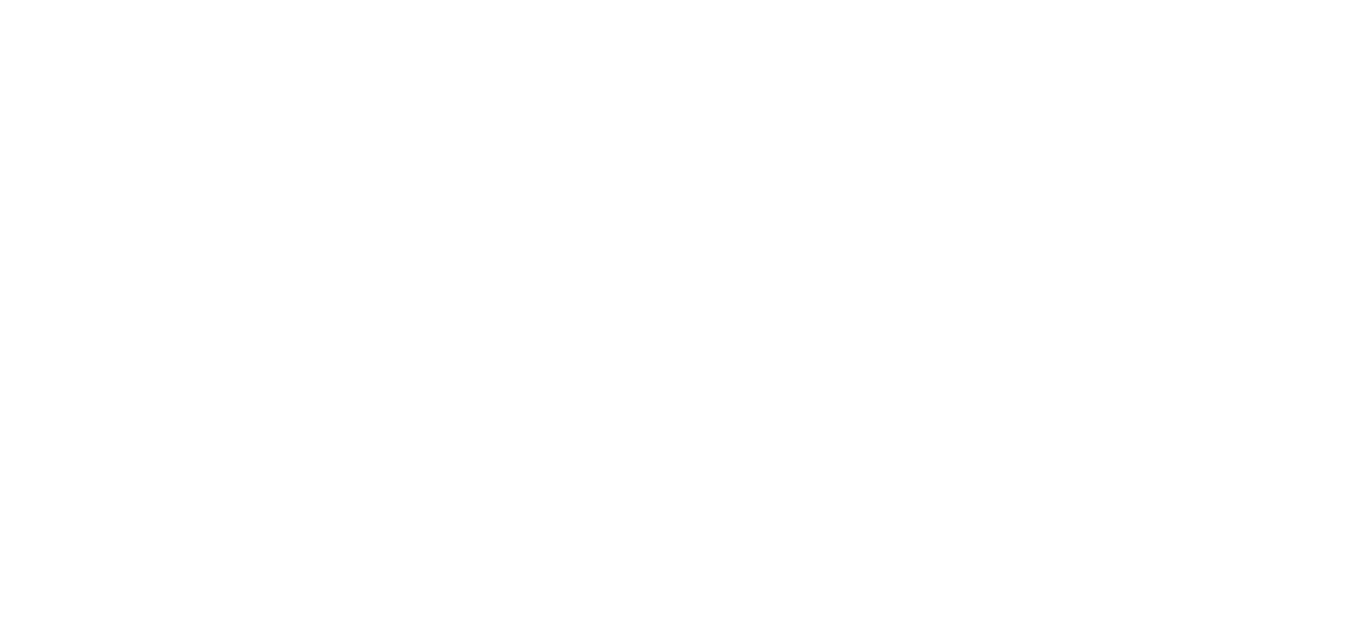 scroll, scrollTop: 0, scrollLeft: 0, axis: both 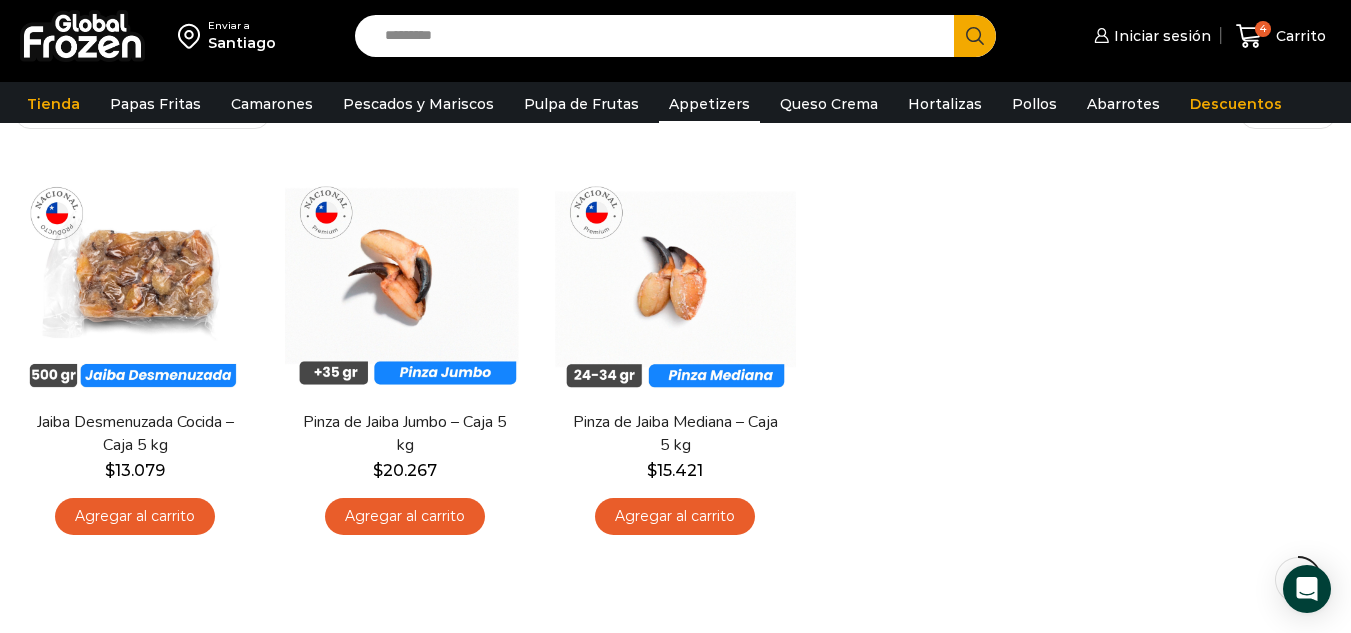 click on "Appetizers" at bounding box center (709, 104) 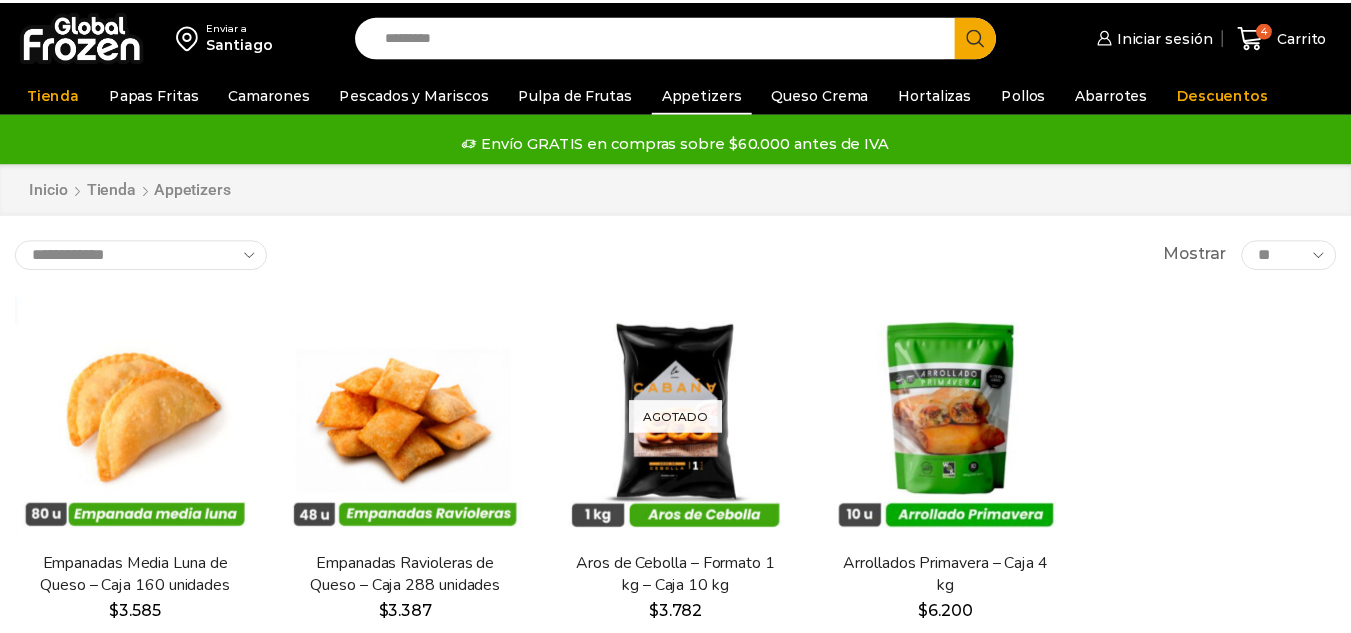 scroll, scrollTop: 0, scrollLeft: 0, axis: both 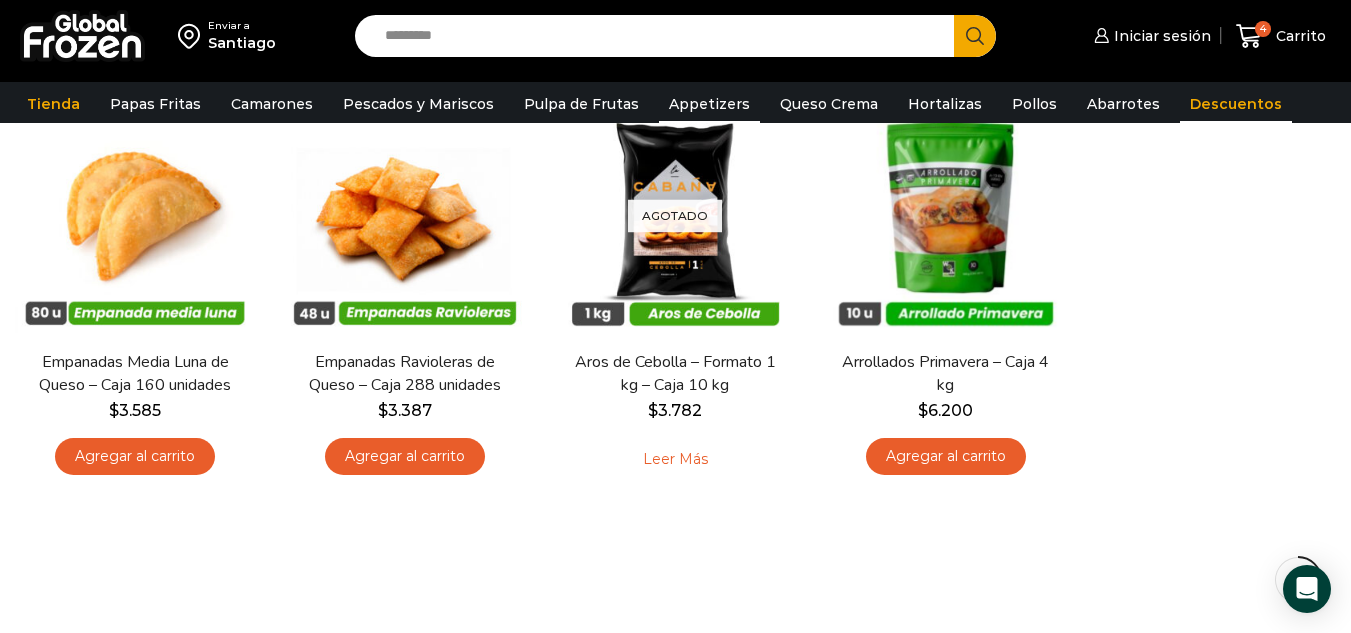 click on "Descuentos" at bounding box center [1236, 104] 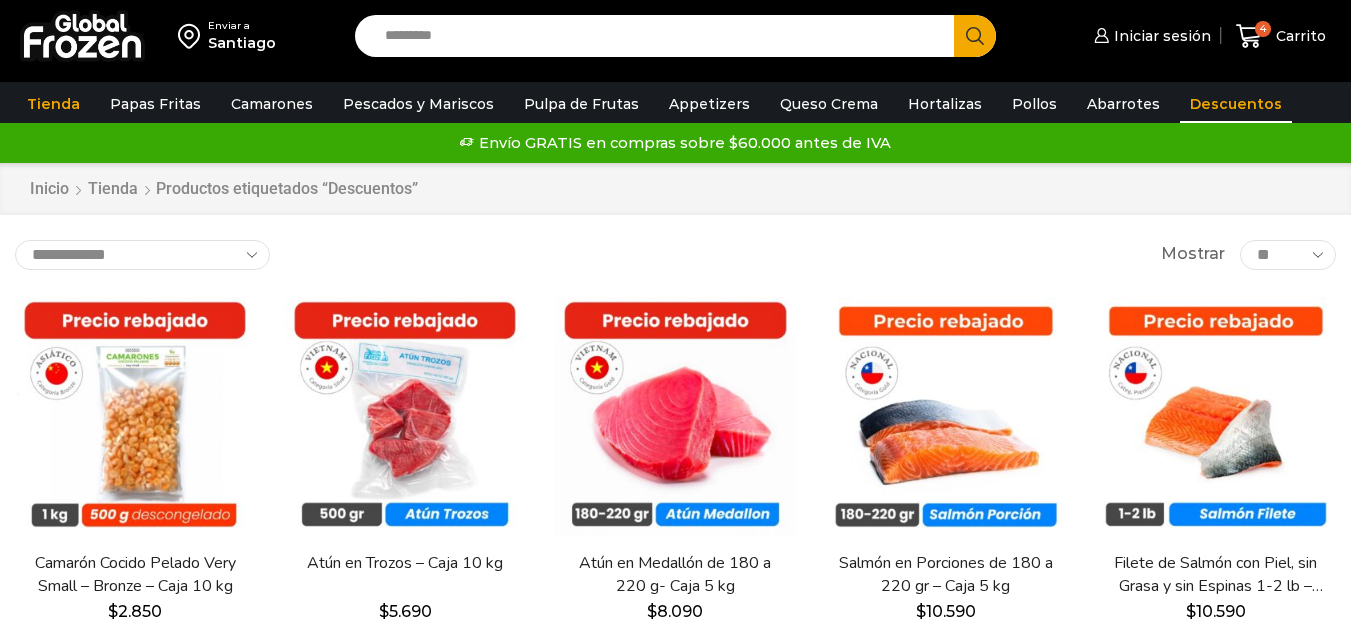 scroll, scrollTop: 0, scrollLeft: 0, axis: both 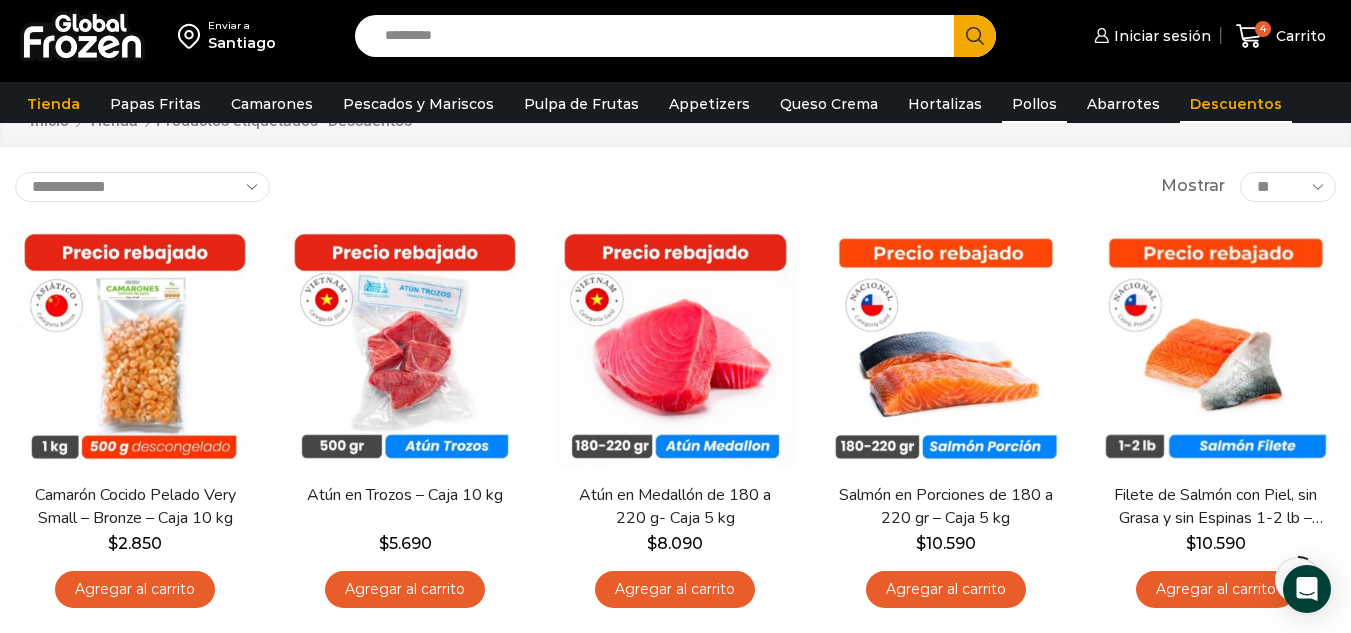 click on "Pollos" at bounding box center [1034, 104] 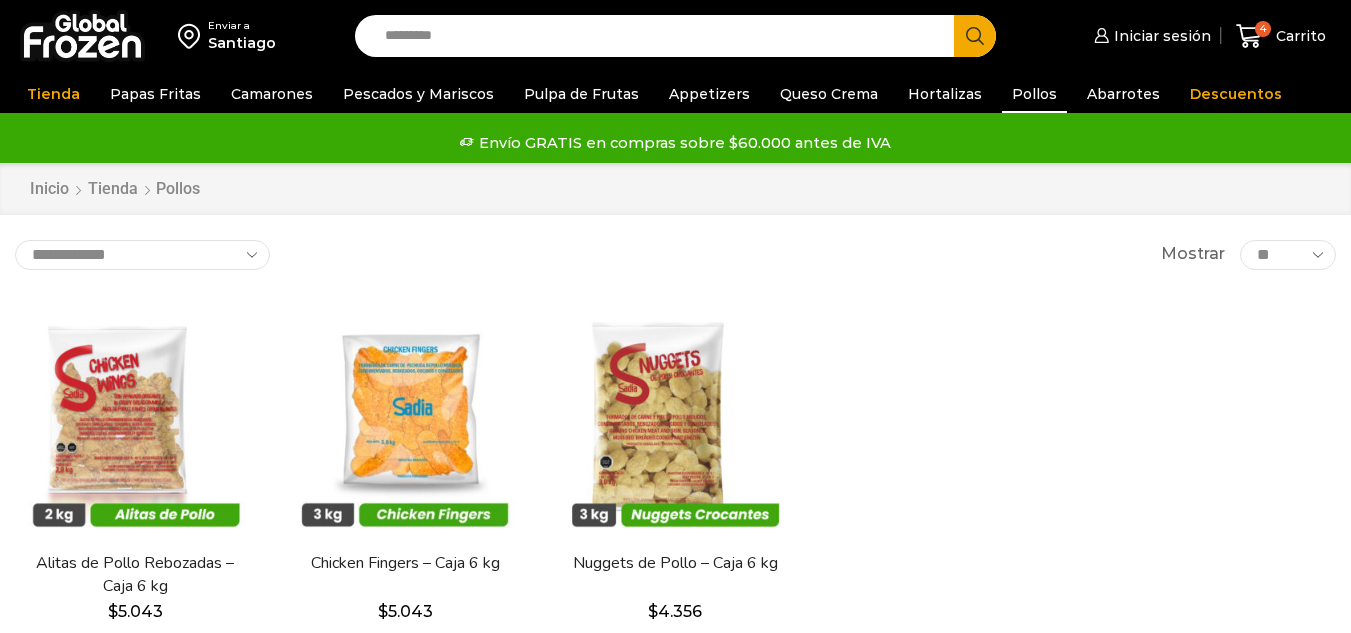 scroll, scrollTop: 0, scrollLeft: 0, axis: both 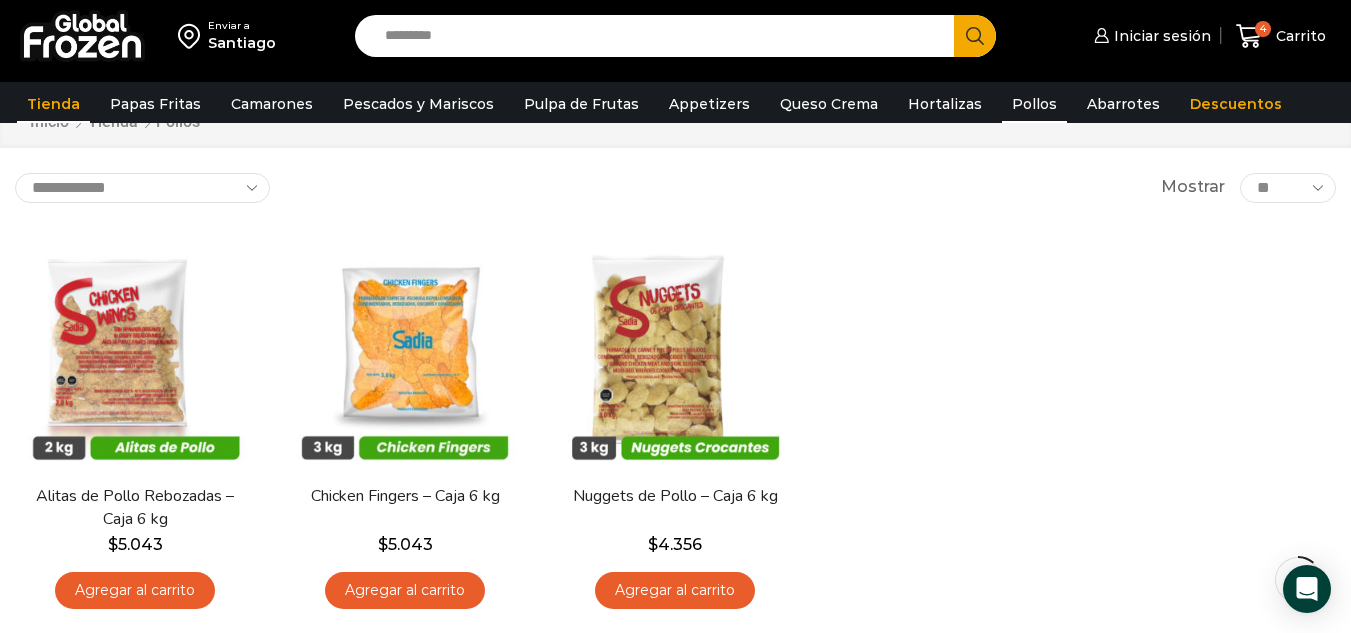 click on "Tienda" at bounding box center (53, 104) 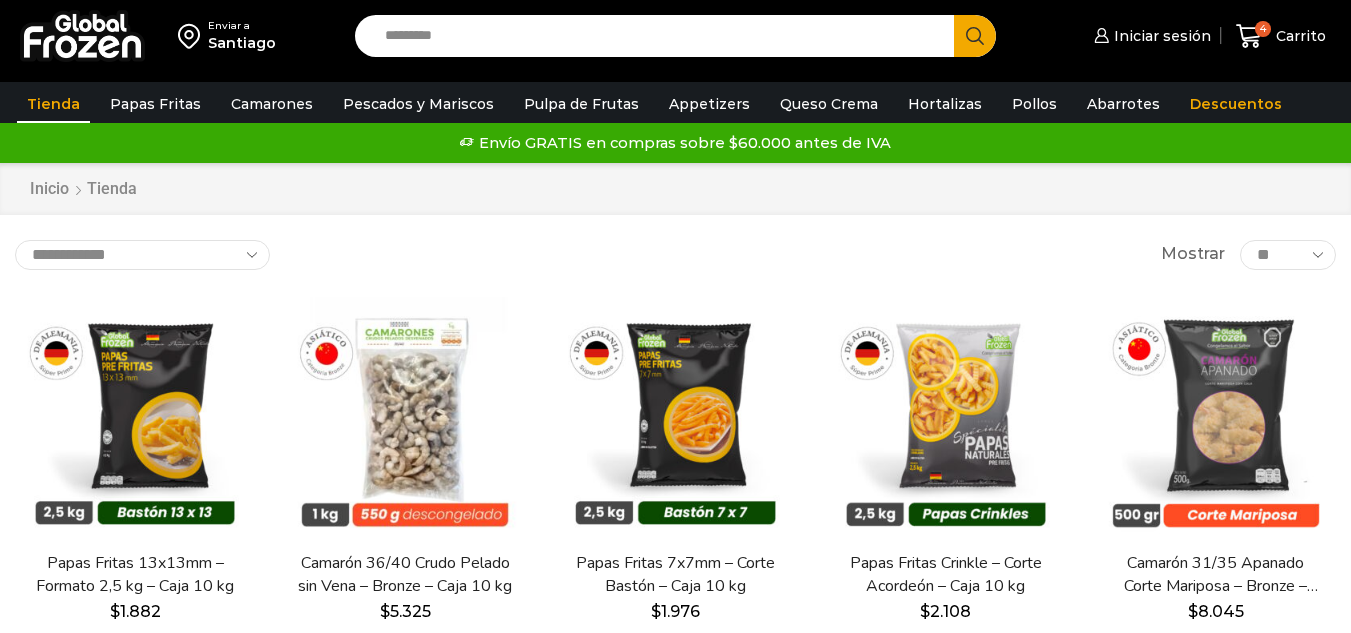 scroll, scrollTop: 0, scrollLeft: 0, axis: both 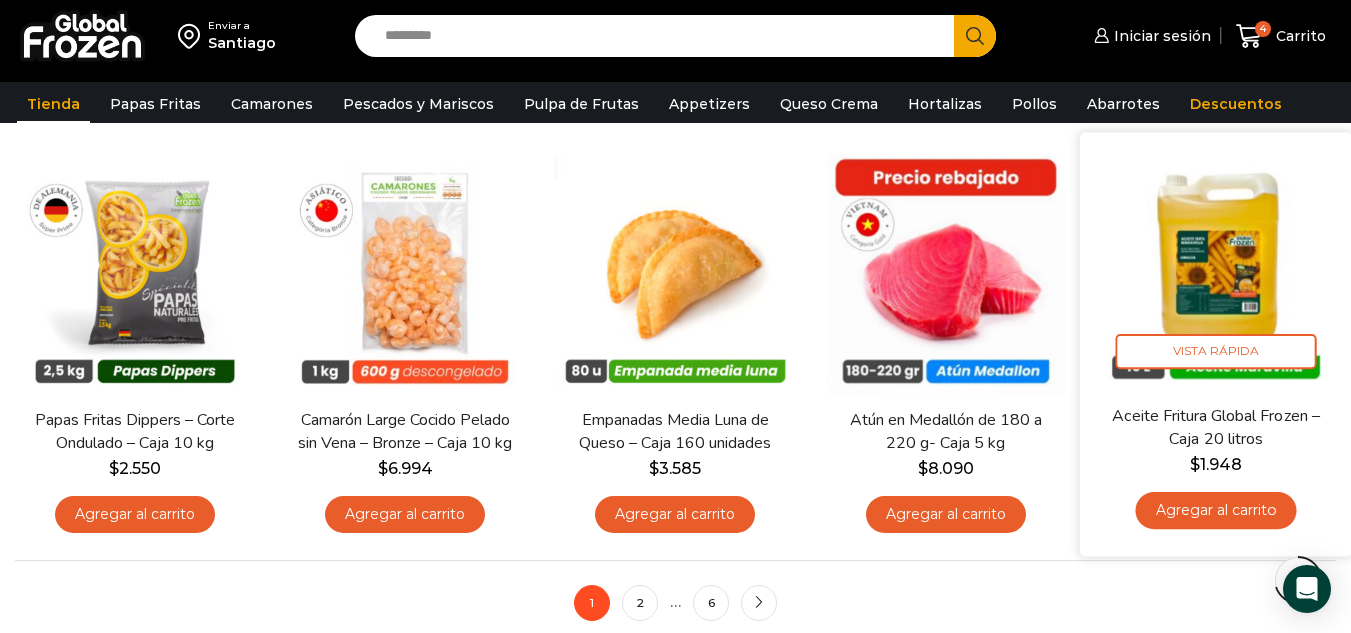 click at bounding box center [1216, 268] 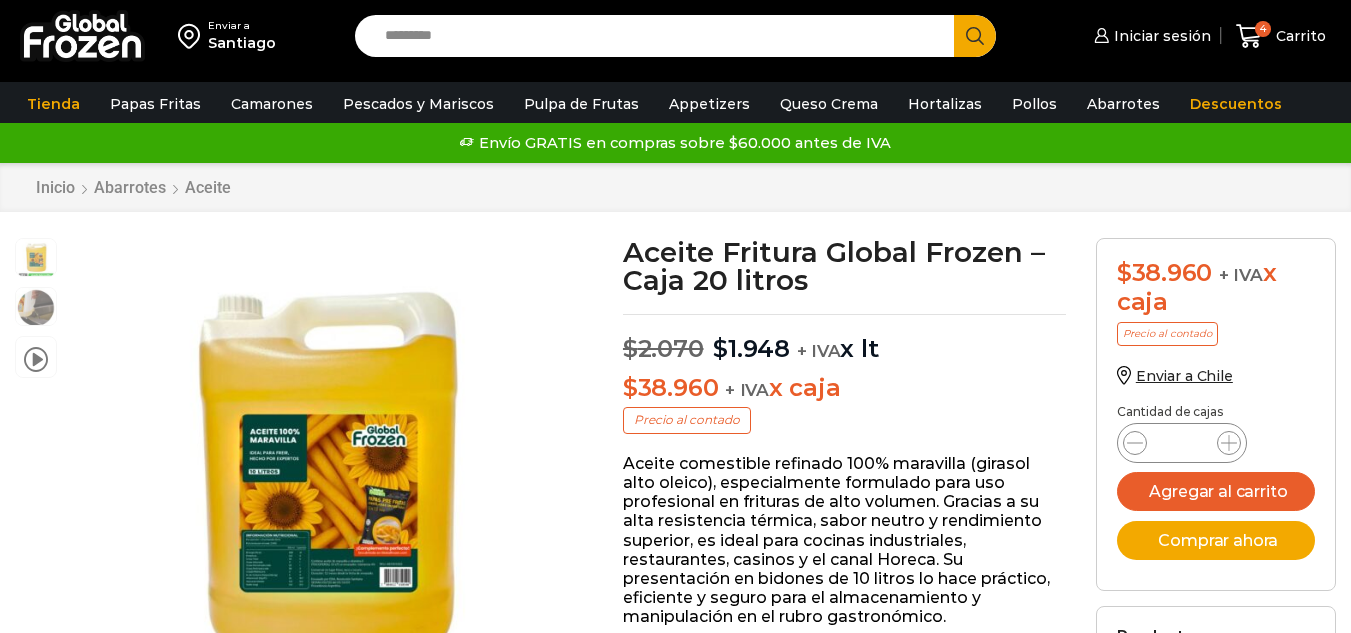 scroll, scrollTop: 1, scrollLeft: 0, axis: vertical 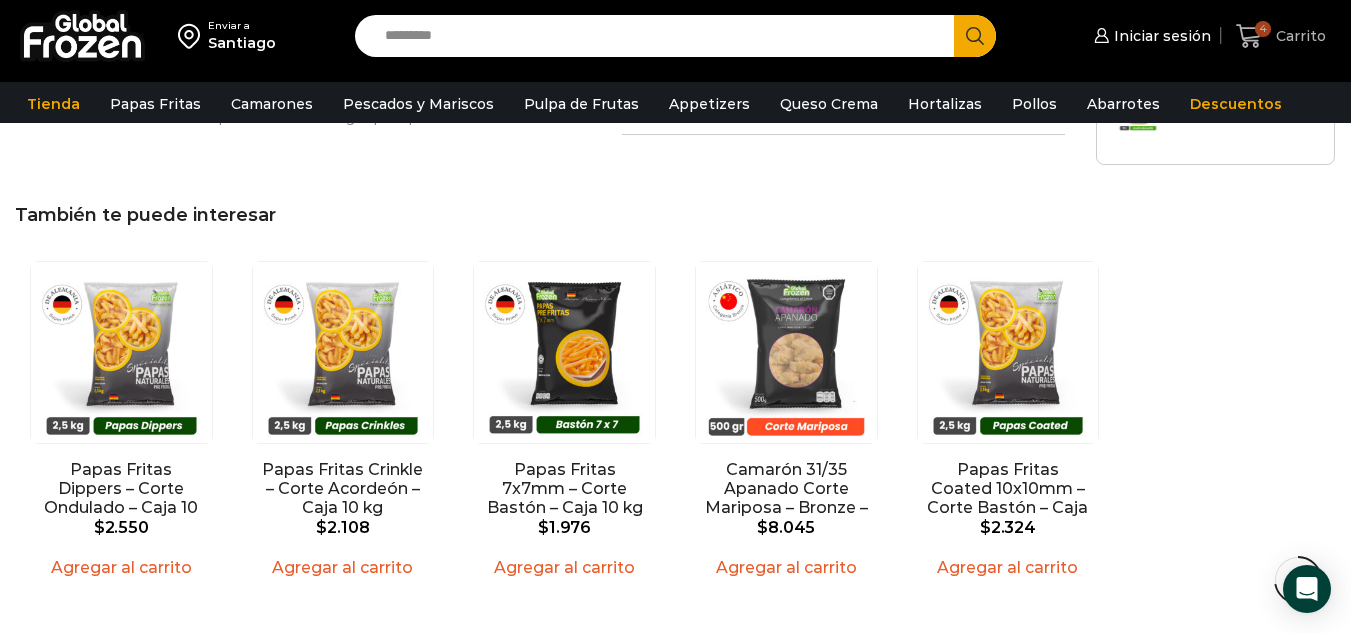 click 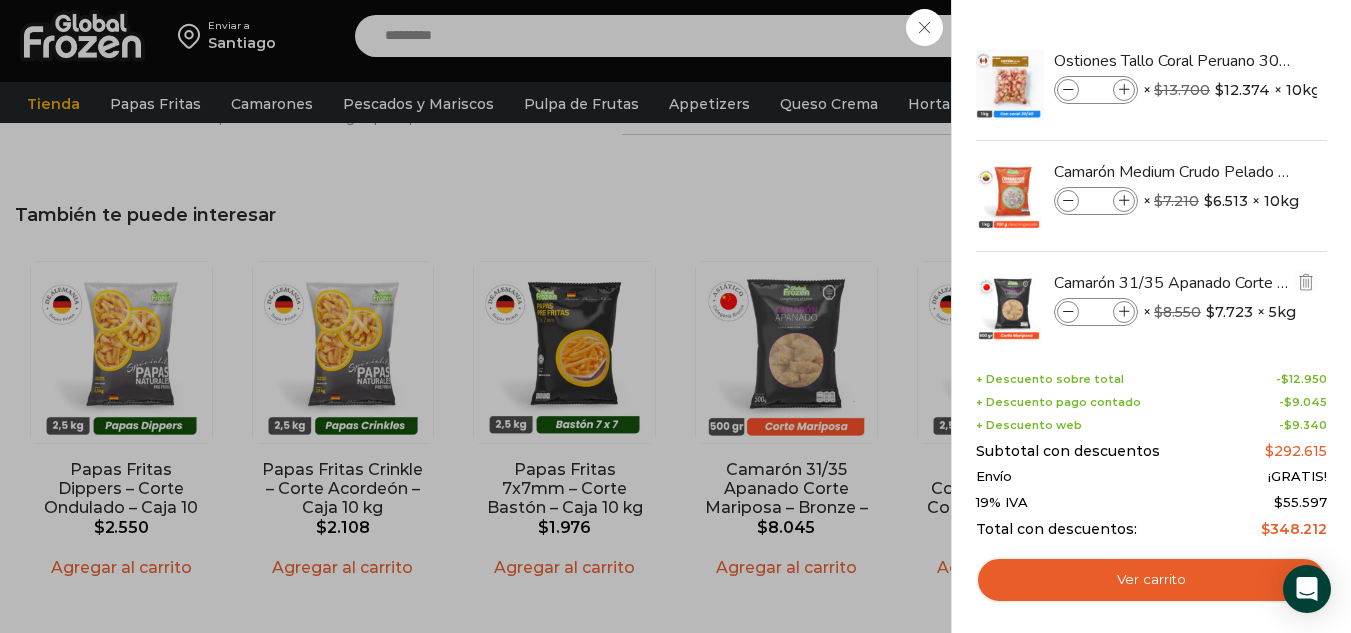 click at bounding box center [1124, 312] 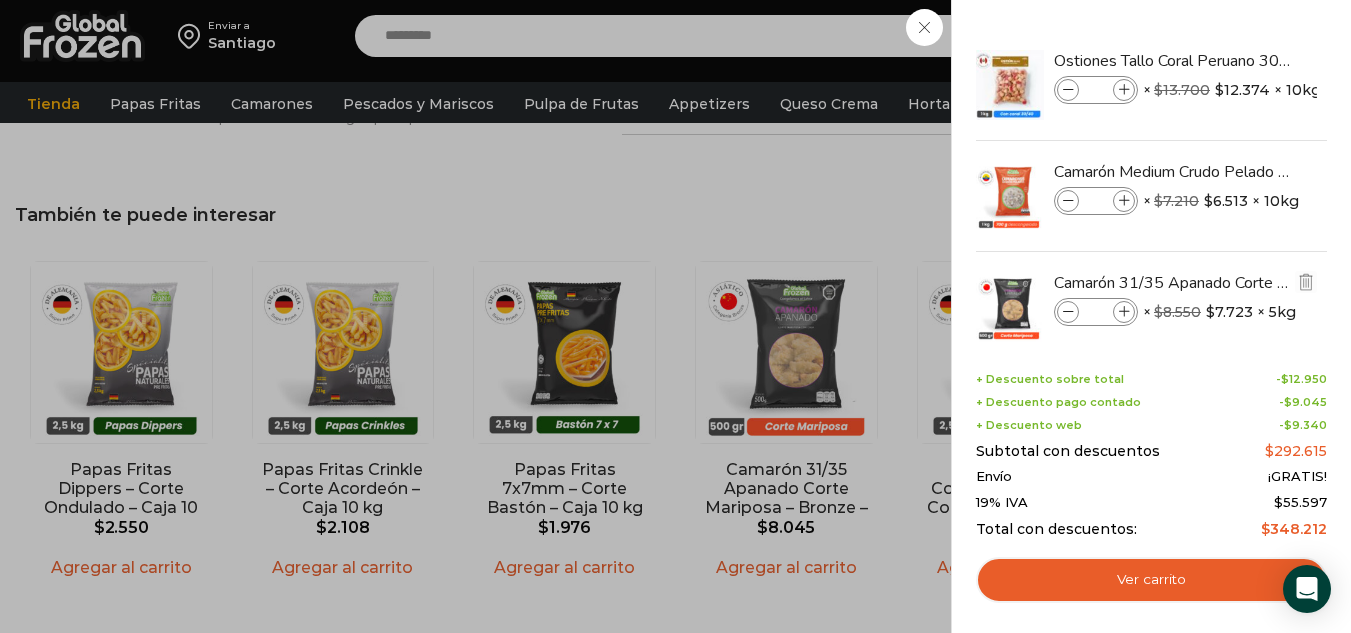 type on "*" 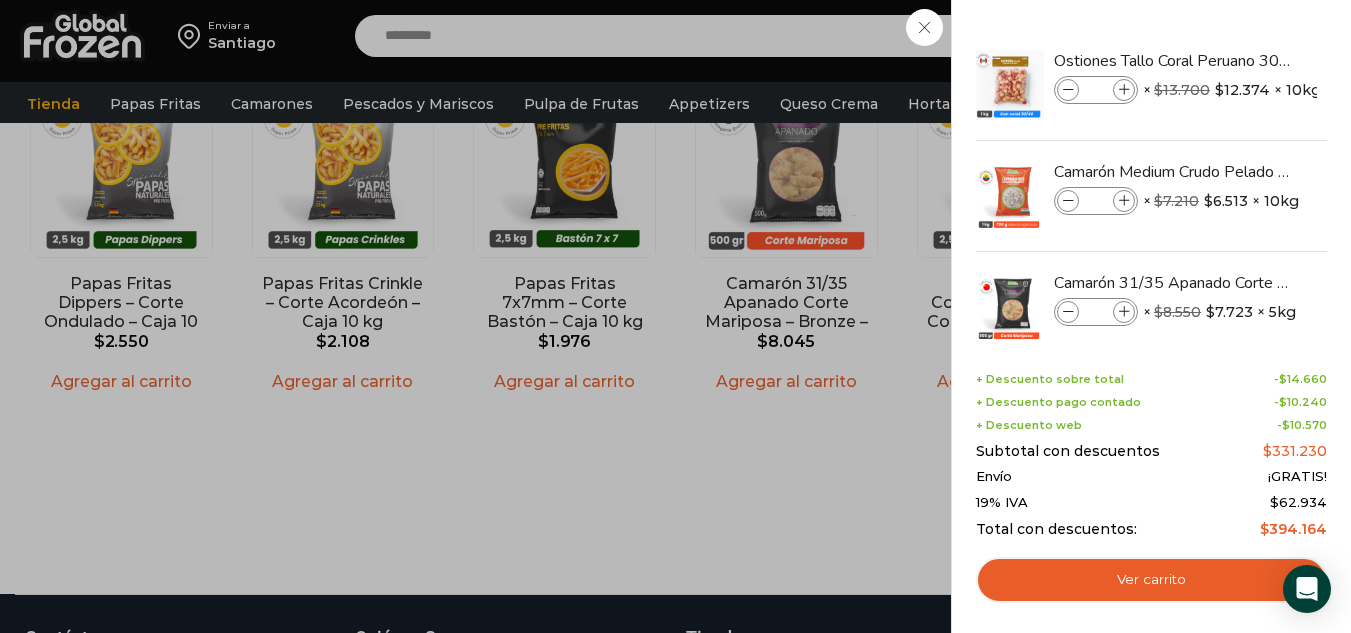 scroll, scrollTop: 1638, scrollLeft: 0, axis: vertical 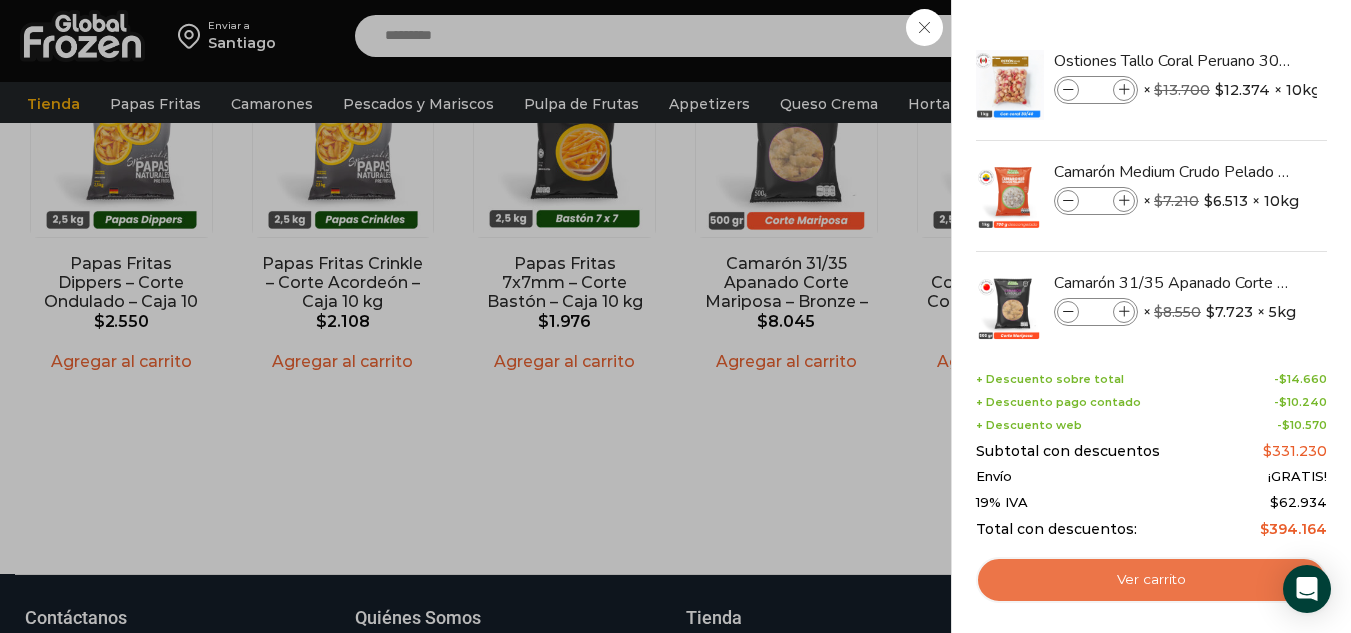 click on "Ver carrito" at bounding box center [1151, 580] 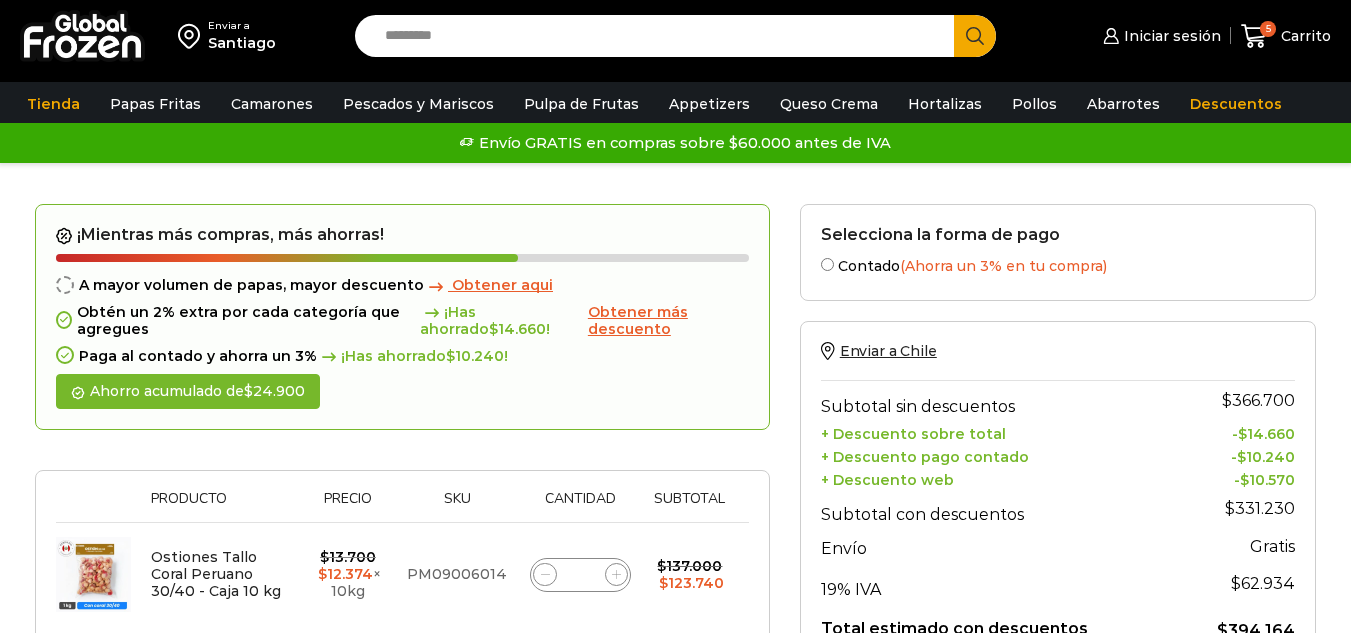 scroll, scrollTop: 0, scrollLeft: 0, axis: both 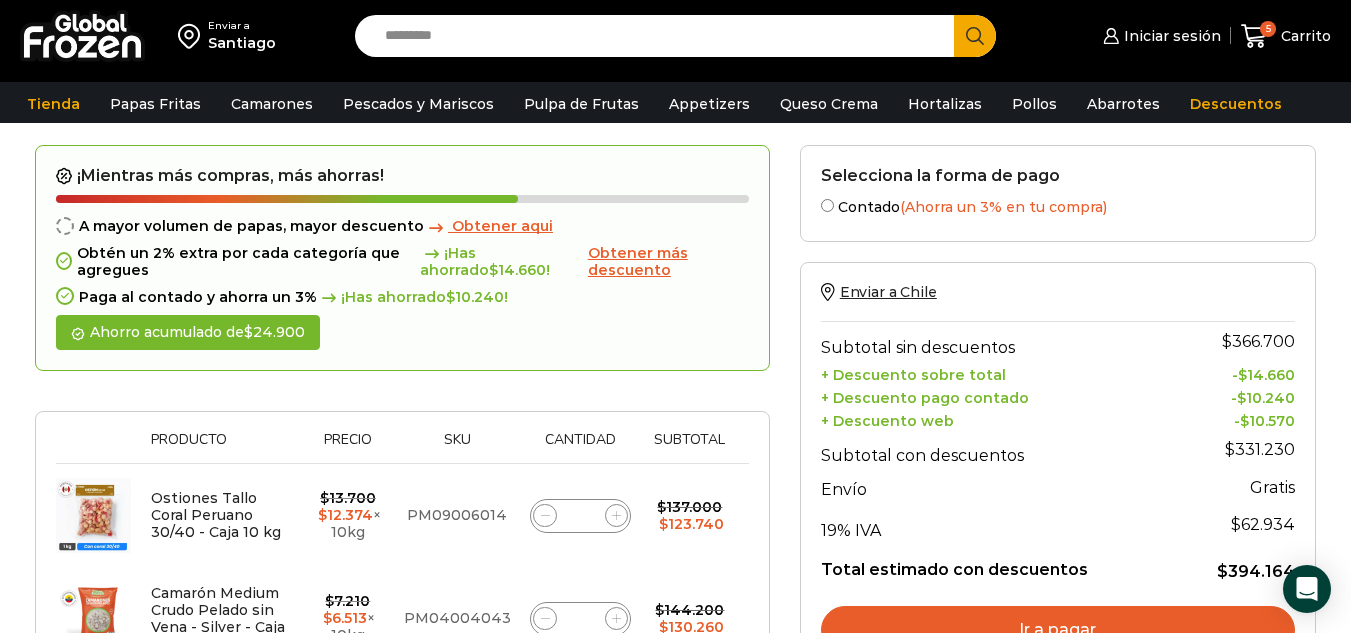click on "Obtener más descuento" at bounding box center [638, 261] 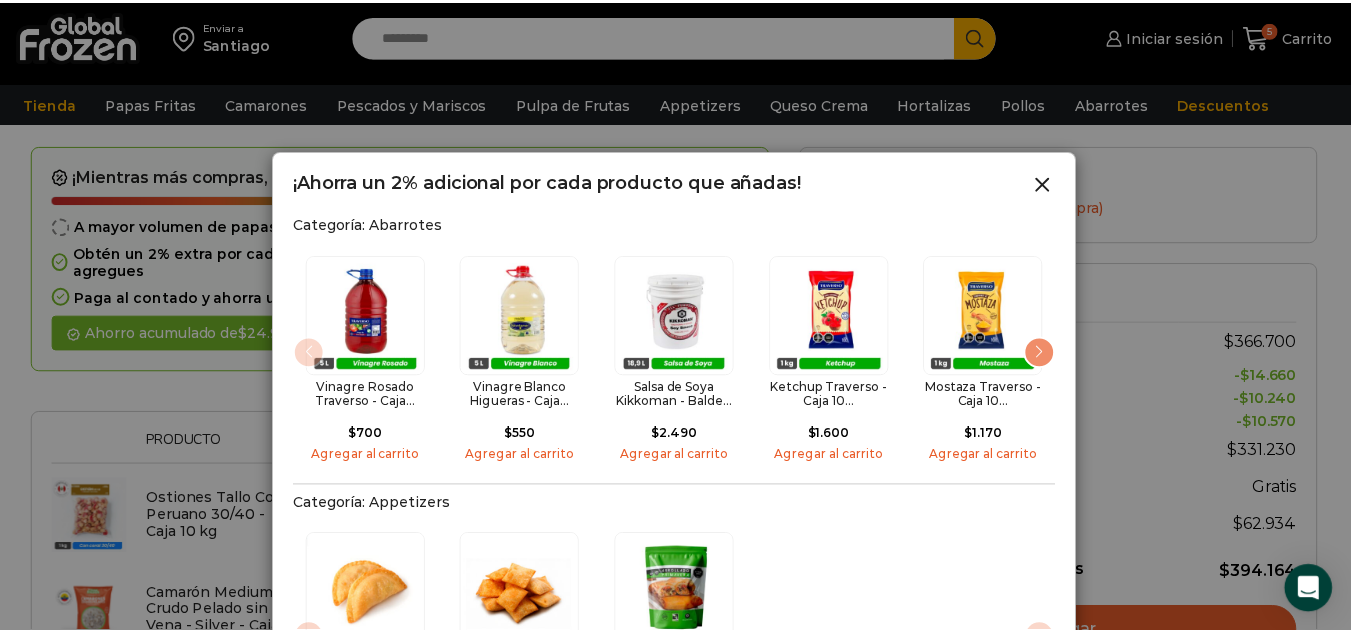 scroll, scrollTop: 69, scrollLeft: 0, axis: vertical 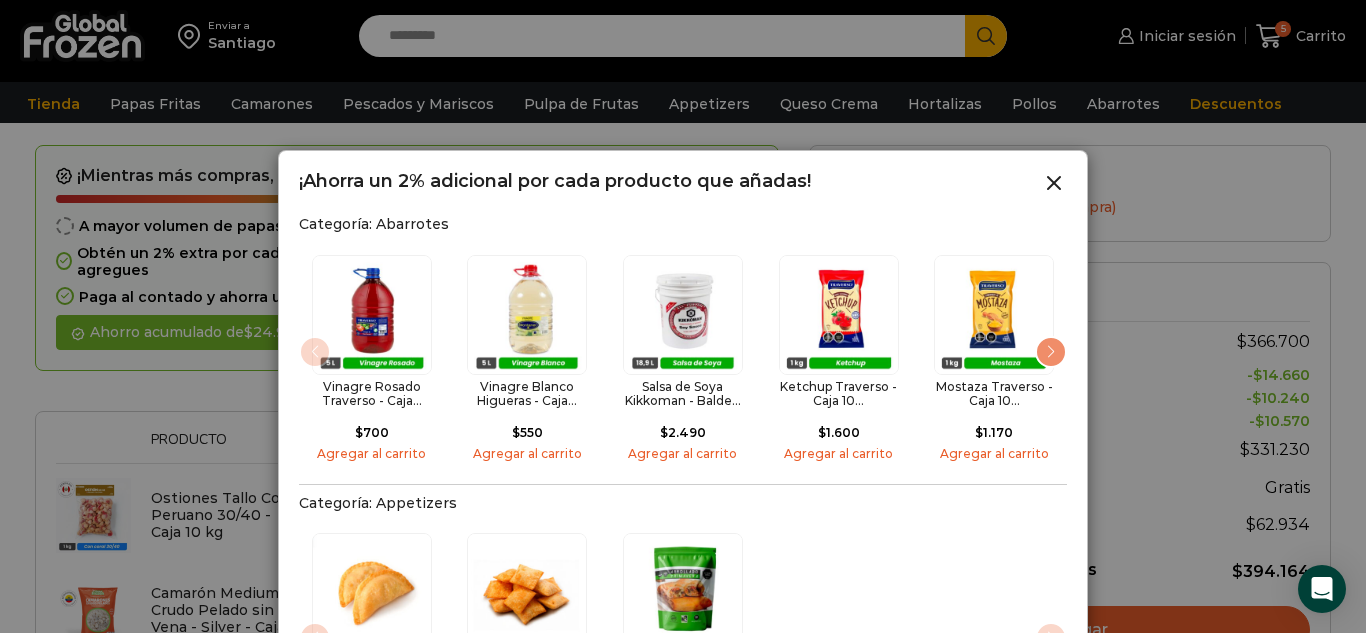 click at bounding box center [1051, 352] 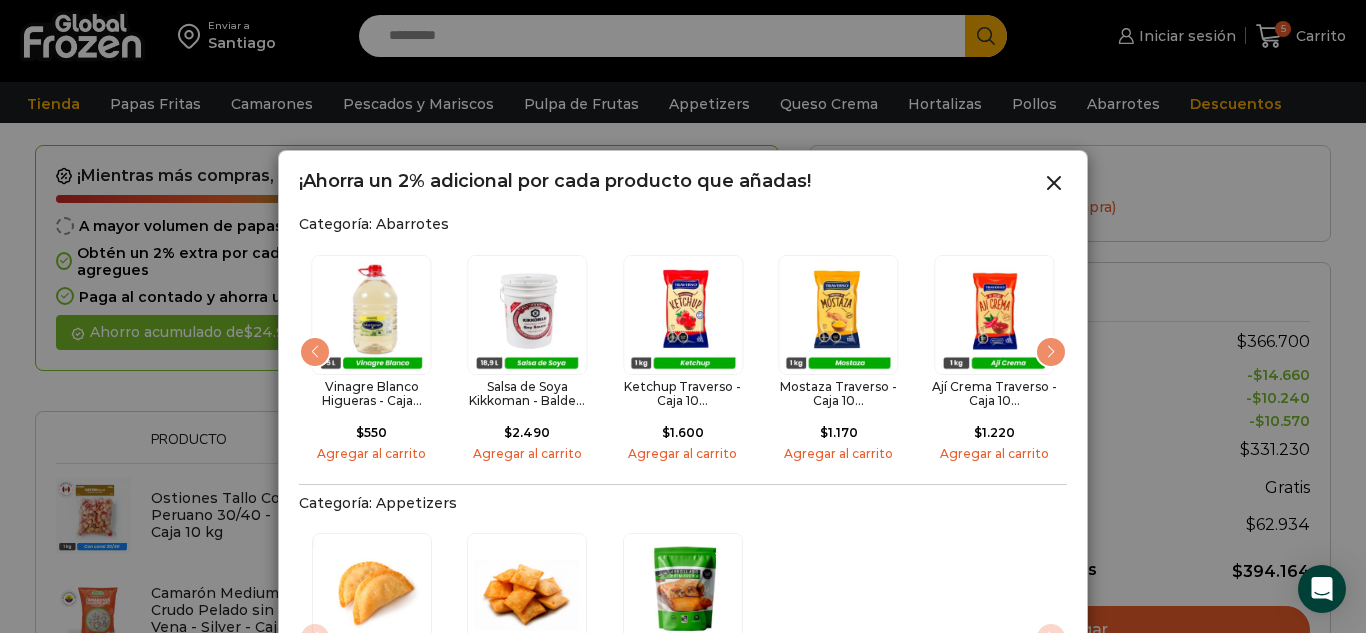 click at bounding box center [1051, 352] 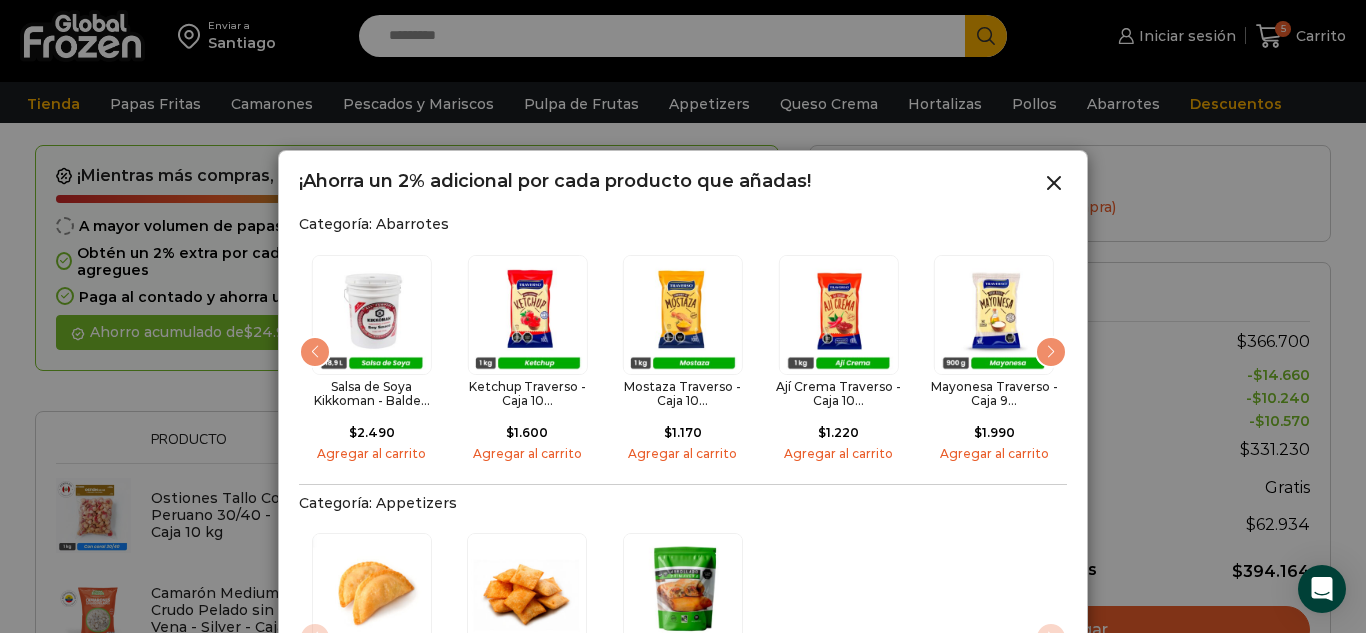 click at bounding box center [1051, 352] 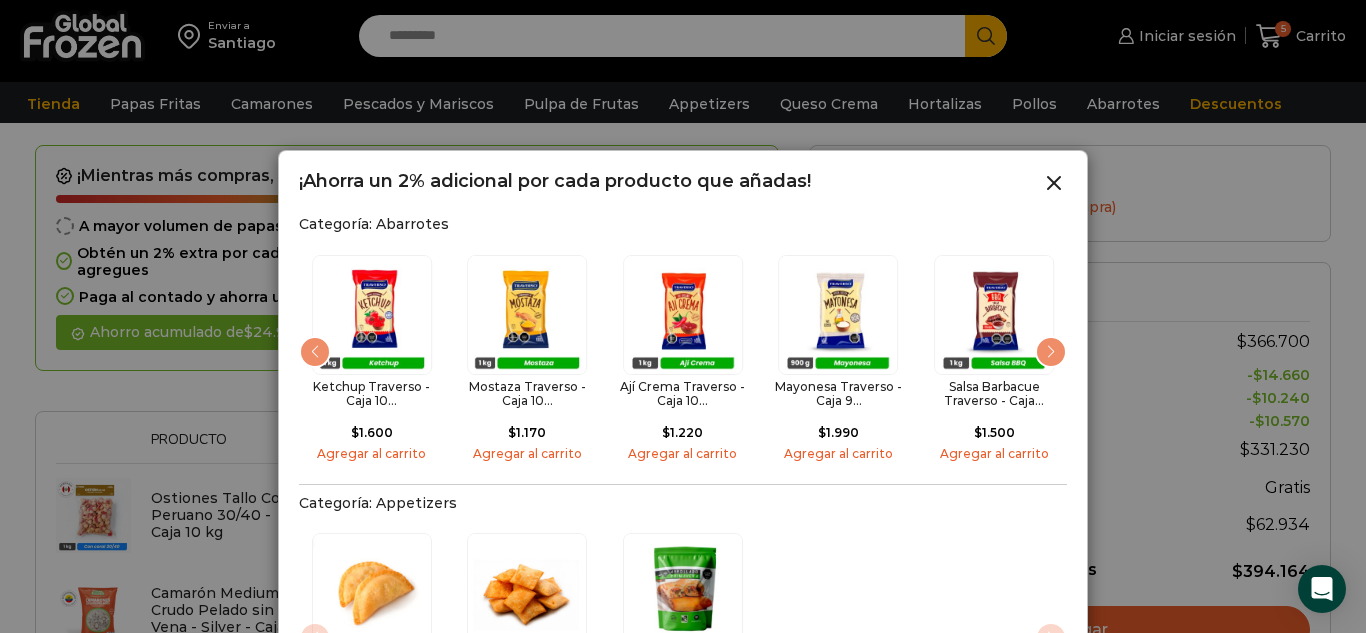 click at bounding box center (1051, 352) 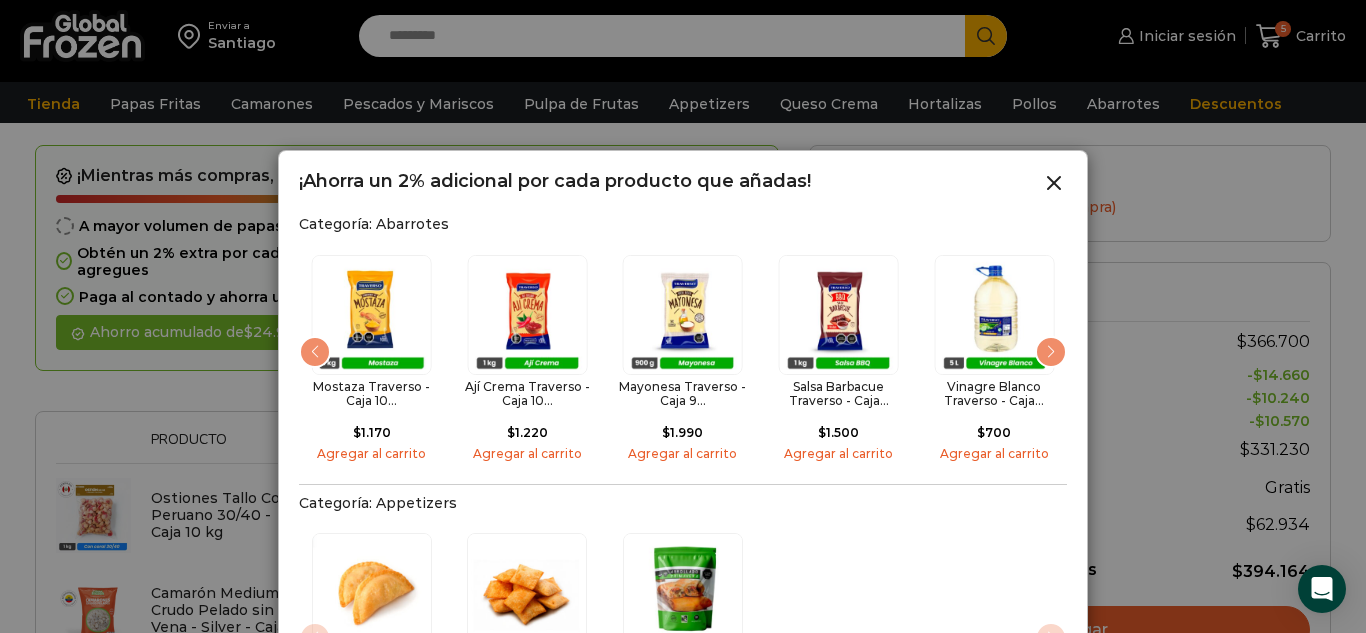 click at bounding box center [1051, 352] 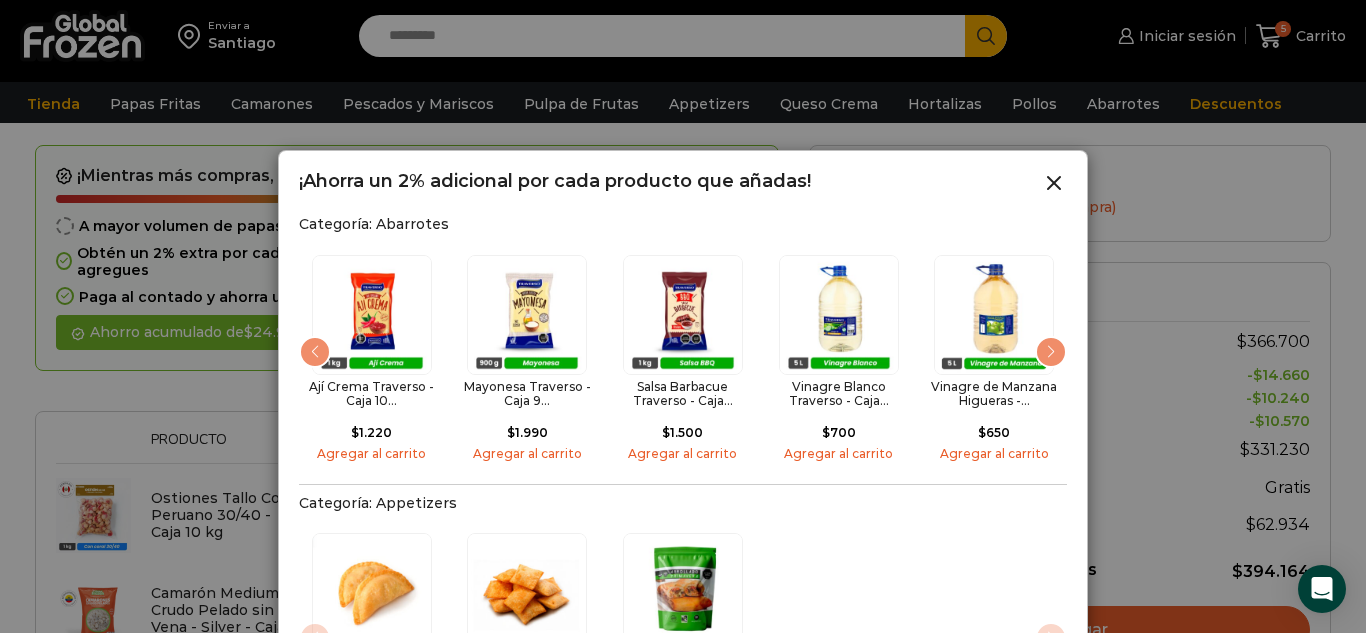 click at bounding box center [1051, 352] 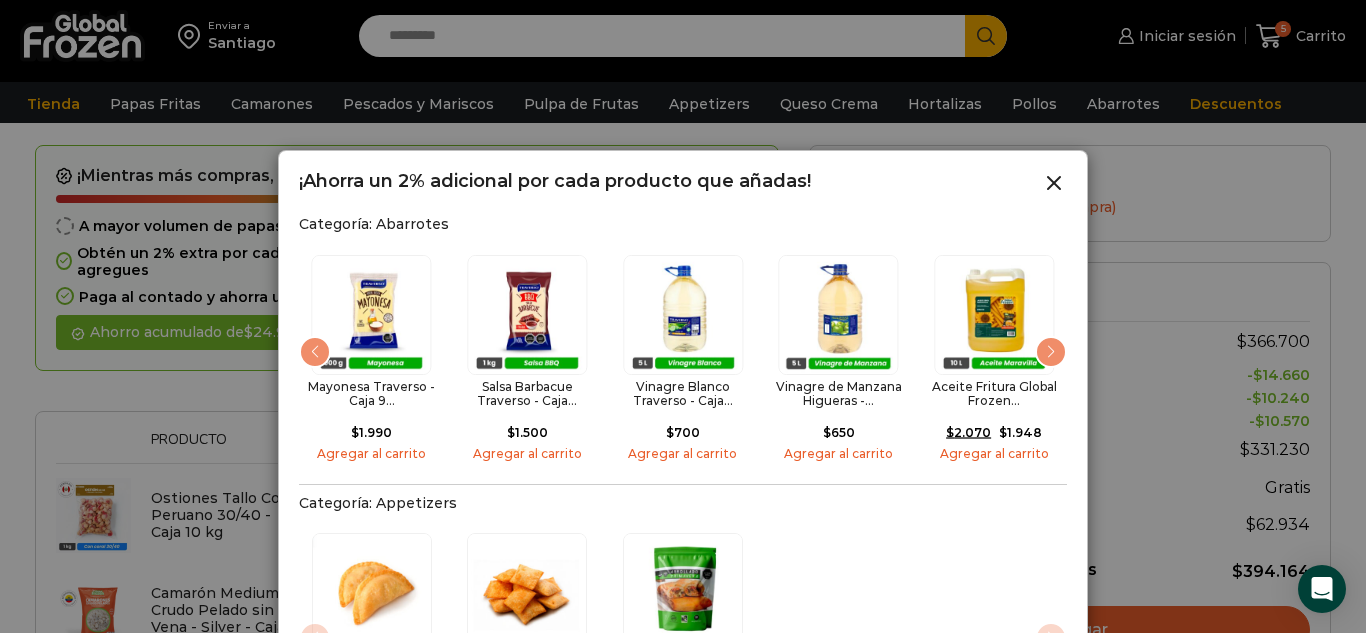 click at bounding box center [1051, 352] 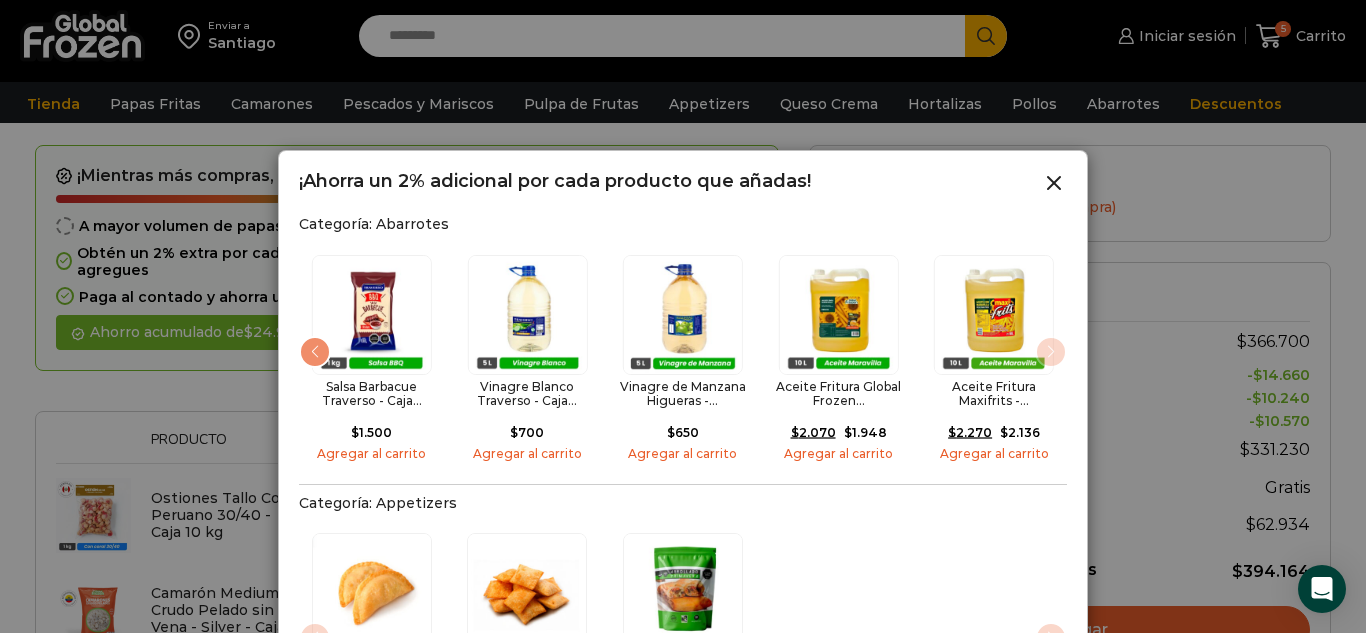 click at bounding box center (994, 315) 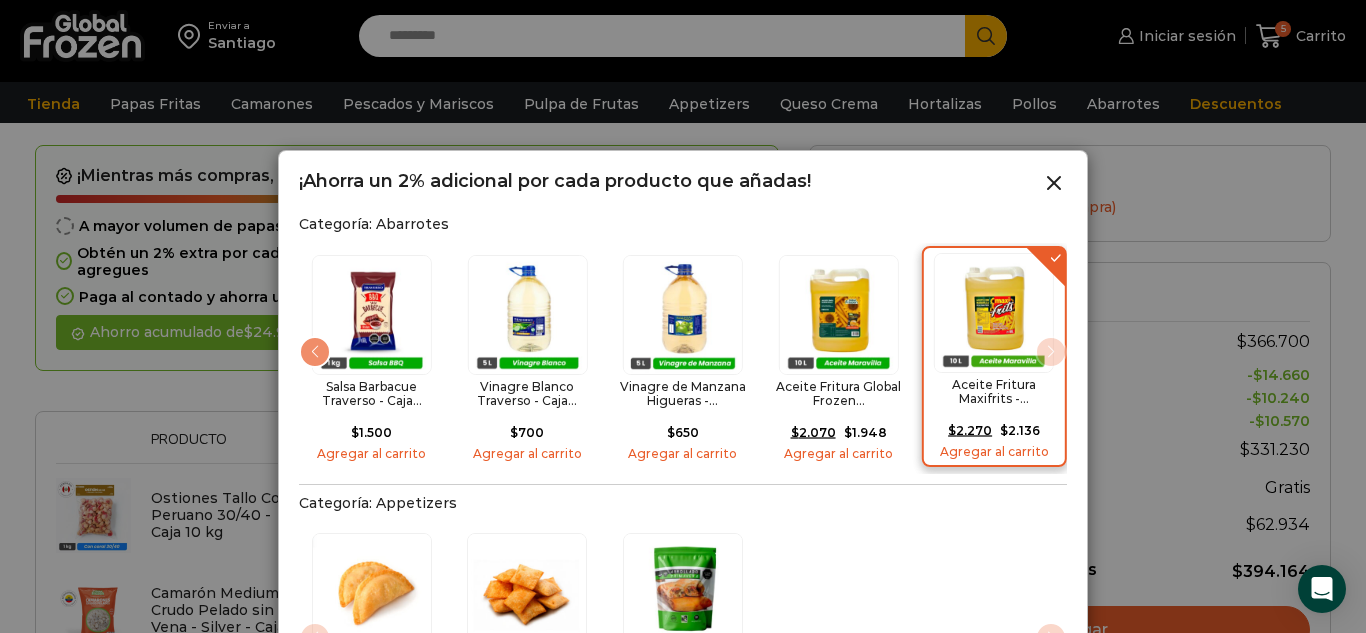 click on "Aceite Fritura Maxifrits -...
$ 2.270   Original price was: $2.270. $ 2.136 Current price is: $2.136.
Agregar al carrito" at bounding box center [994, 356] 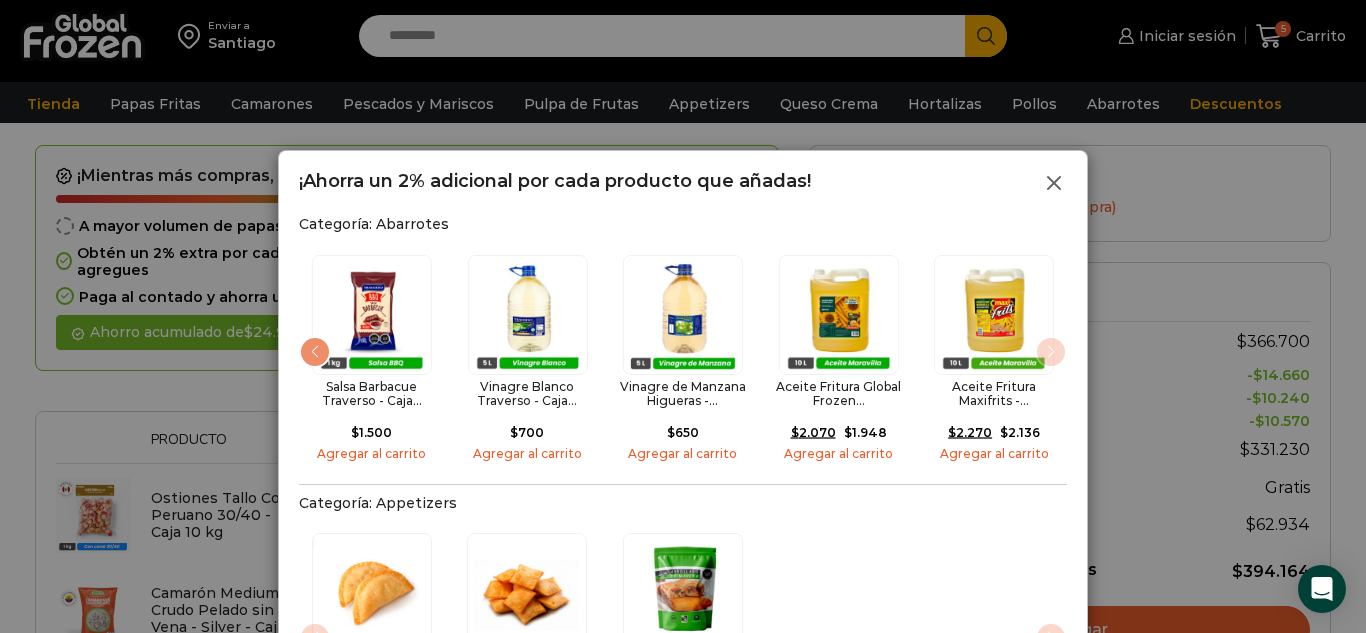 click 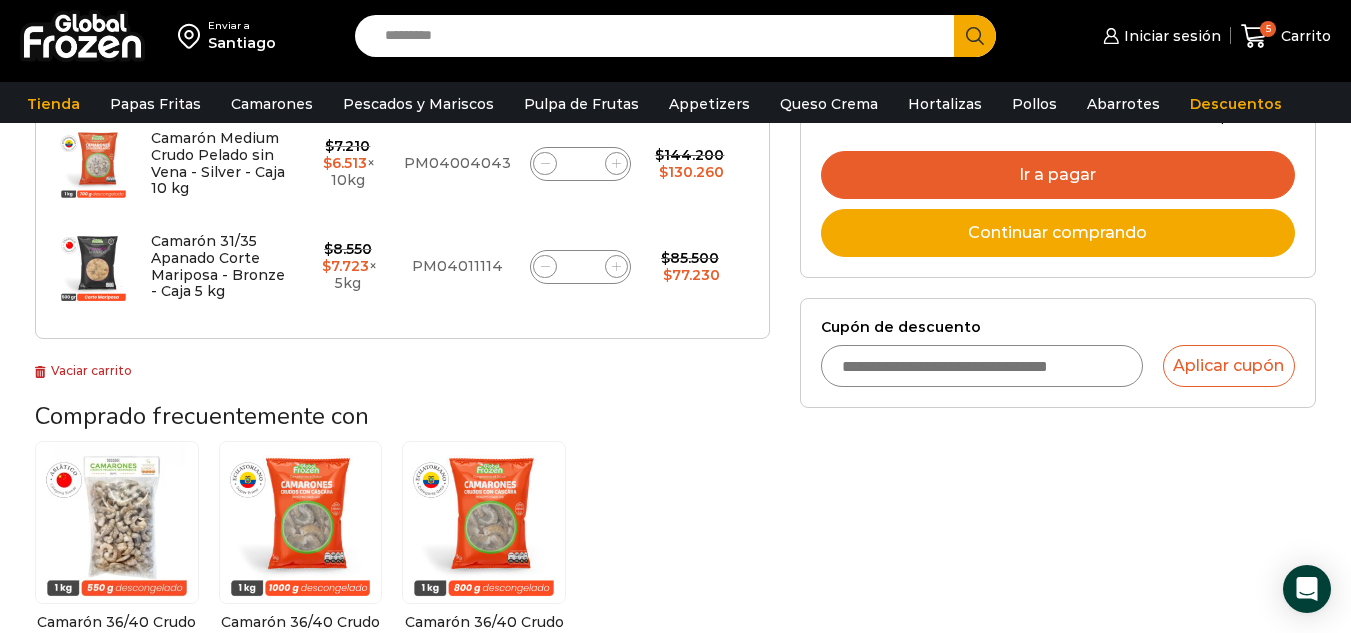 scroll, scrollTop: 523, scrollLeft: 0, axis: vertical 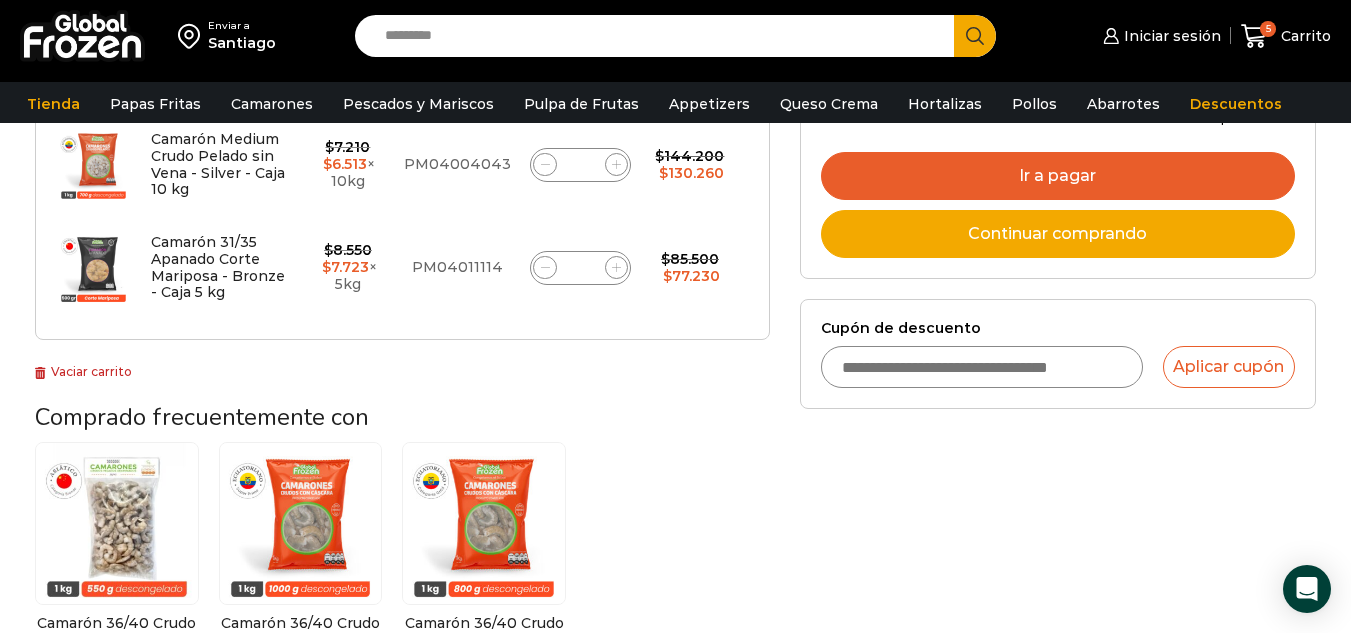click on "Cupón de descuento" at bounding box center (982, 367) 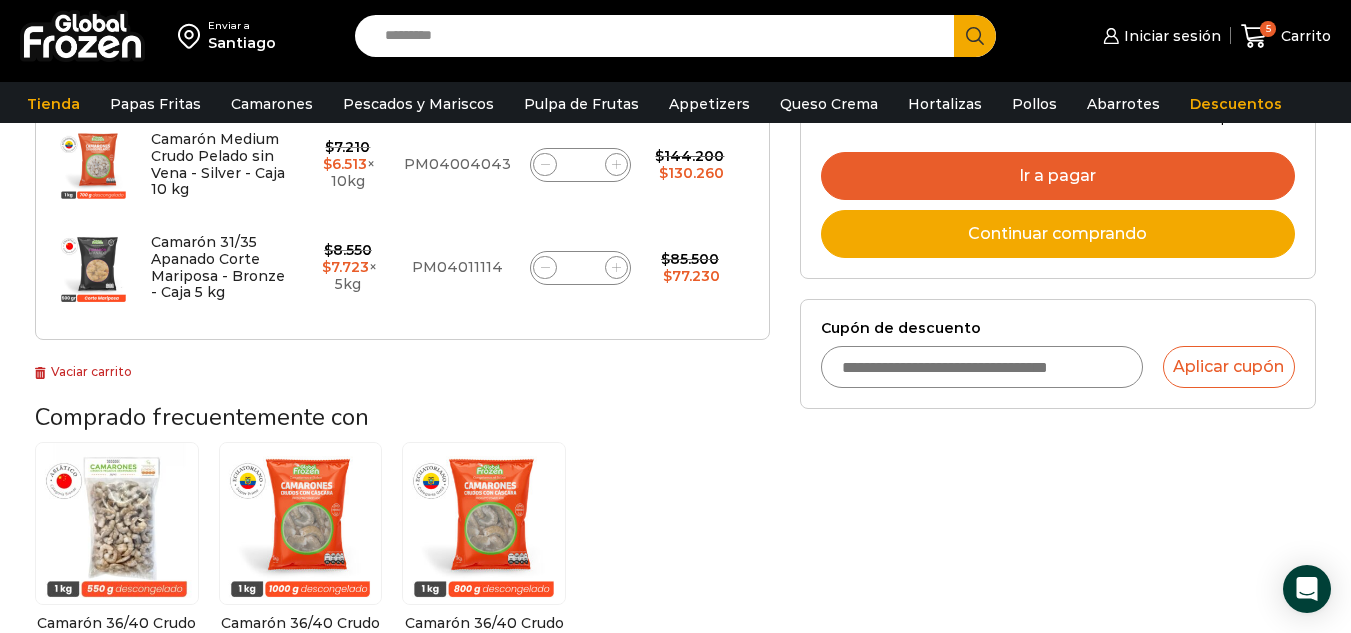 paste on "**********" 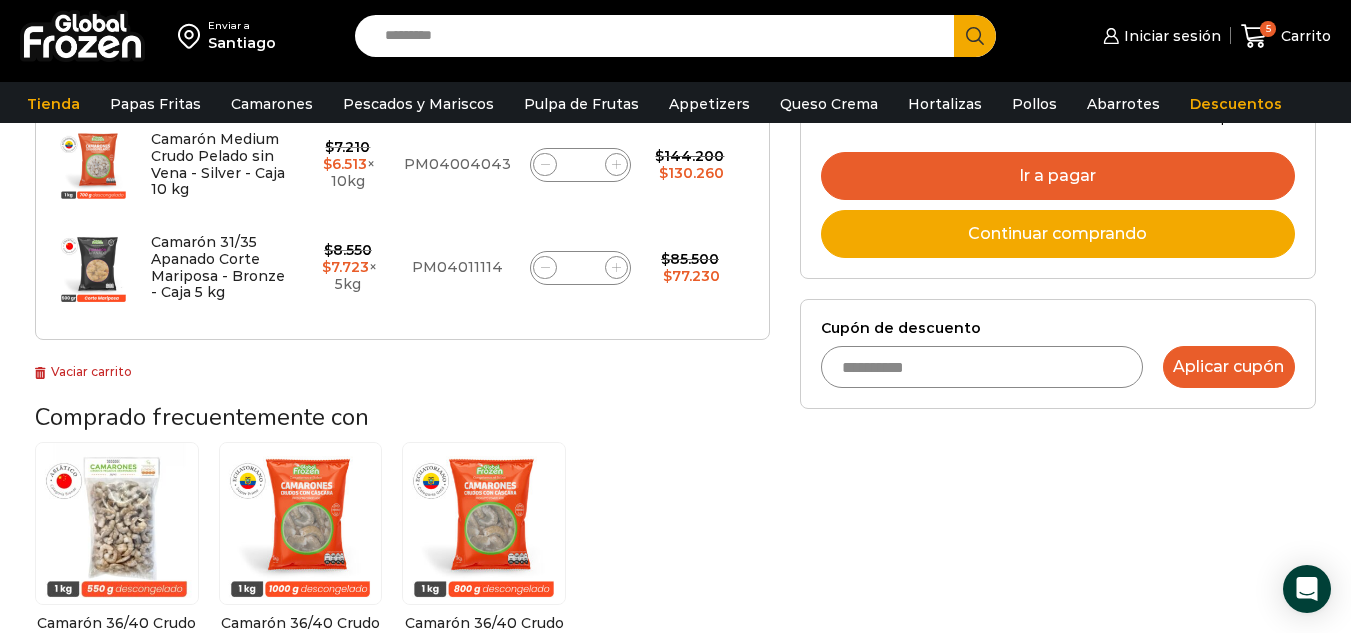 type on "**********" 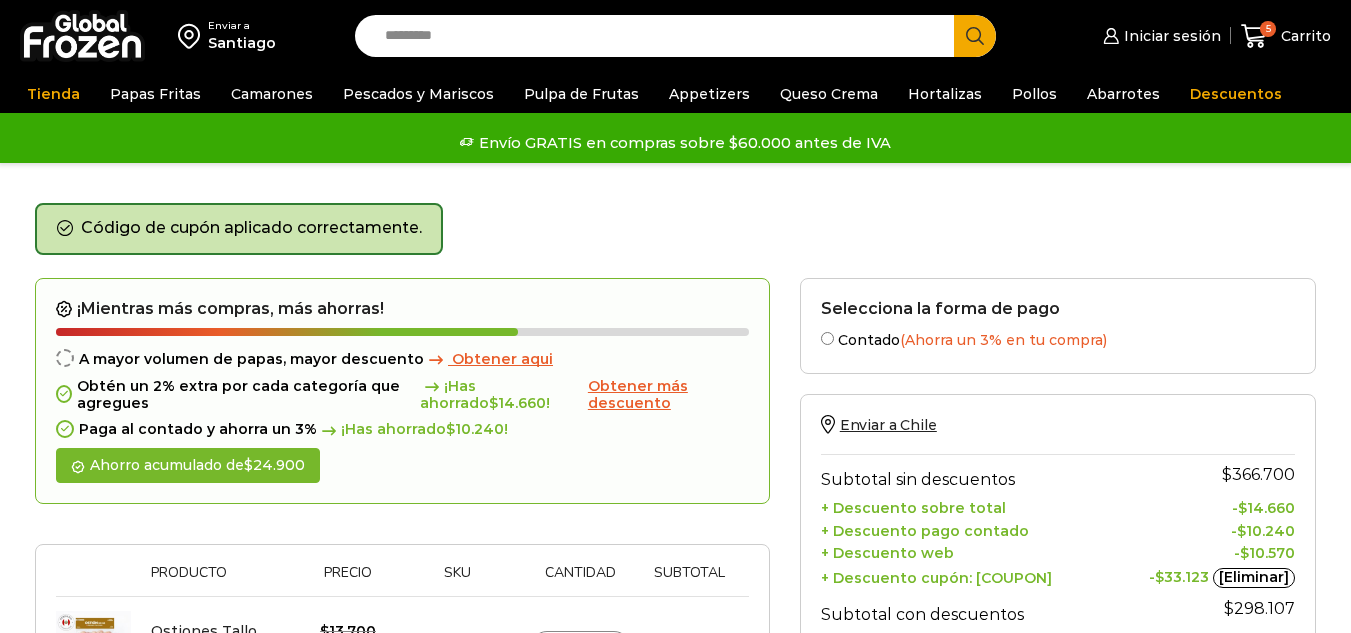 scroll, scrollTop: 0, scrollLeft: 0, axis: both 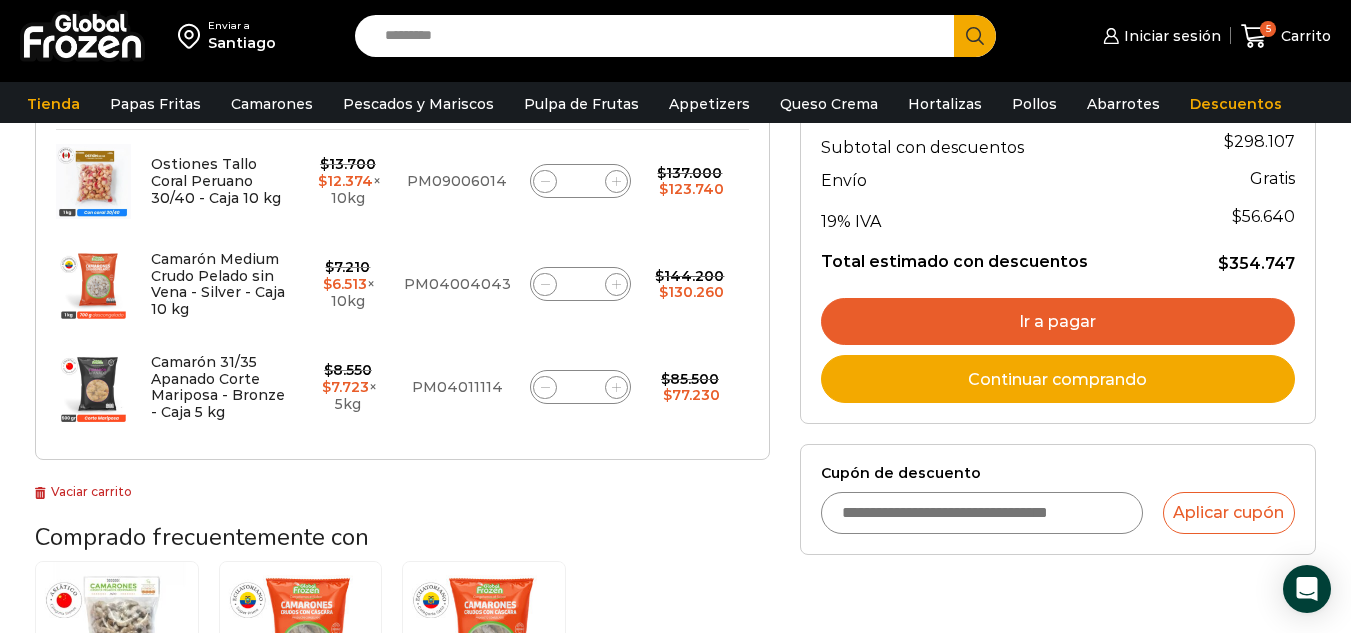 click on "Cupón de descuento" at bounding box center [982, 513] 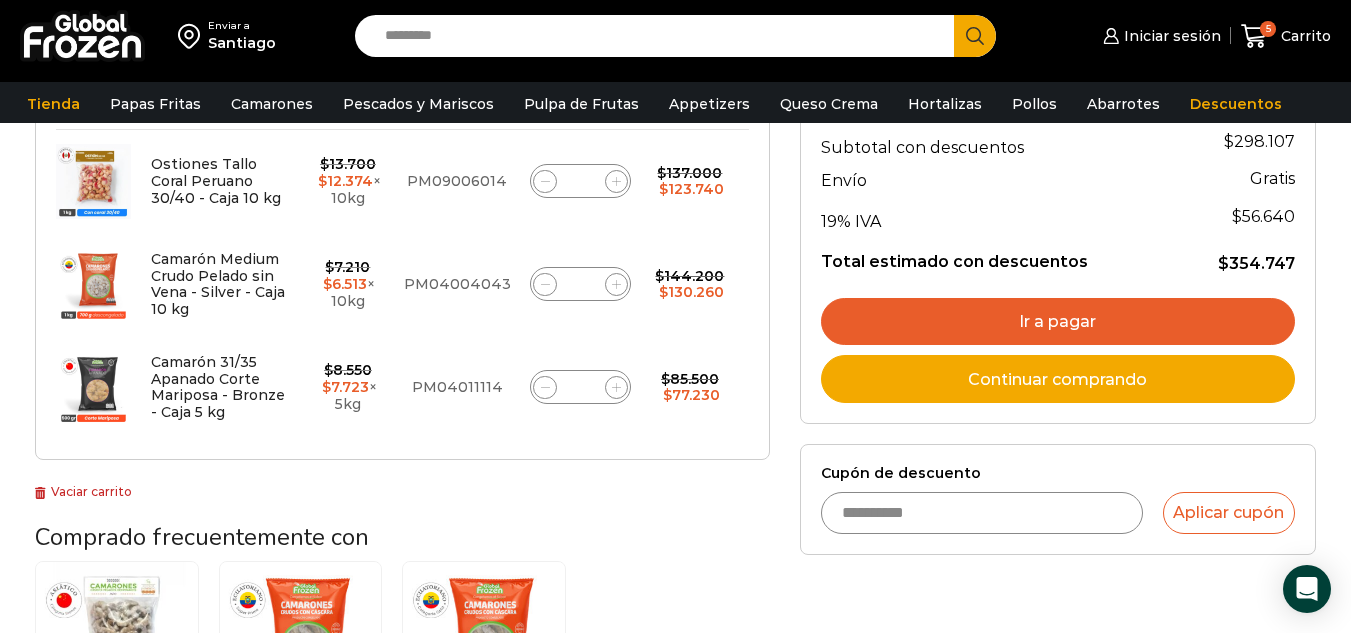 click on "**********" at bounding box center (982, 513) 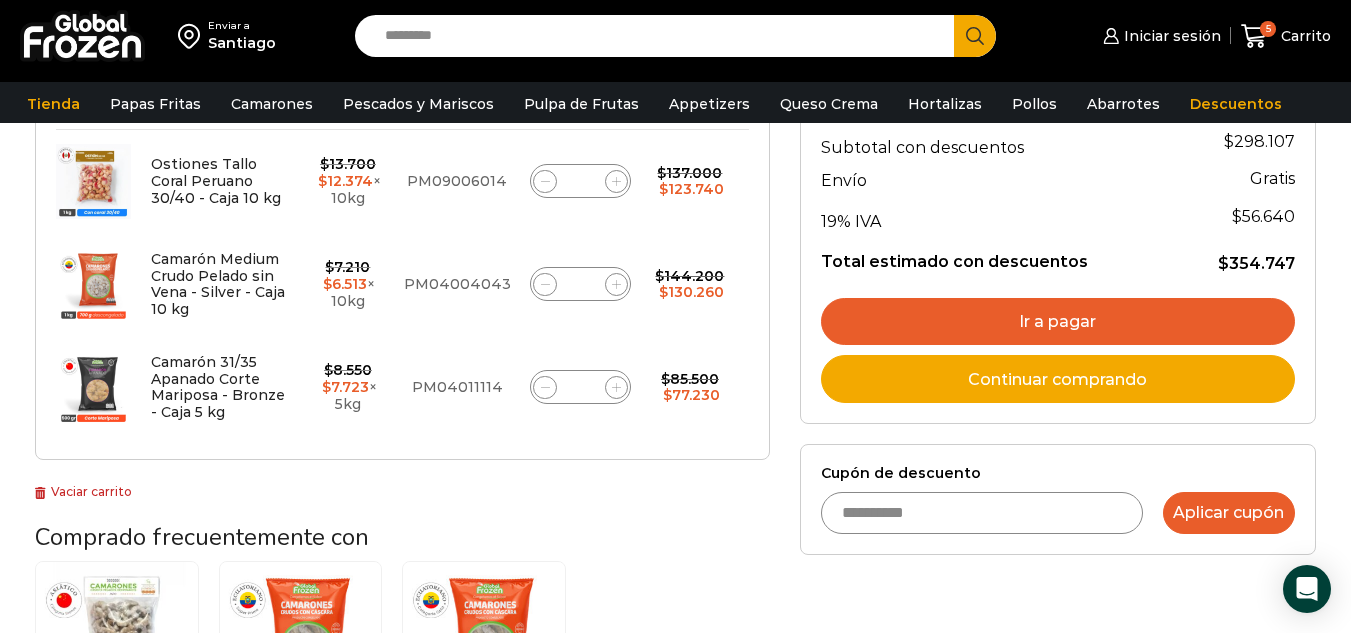 type on "**********" 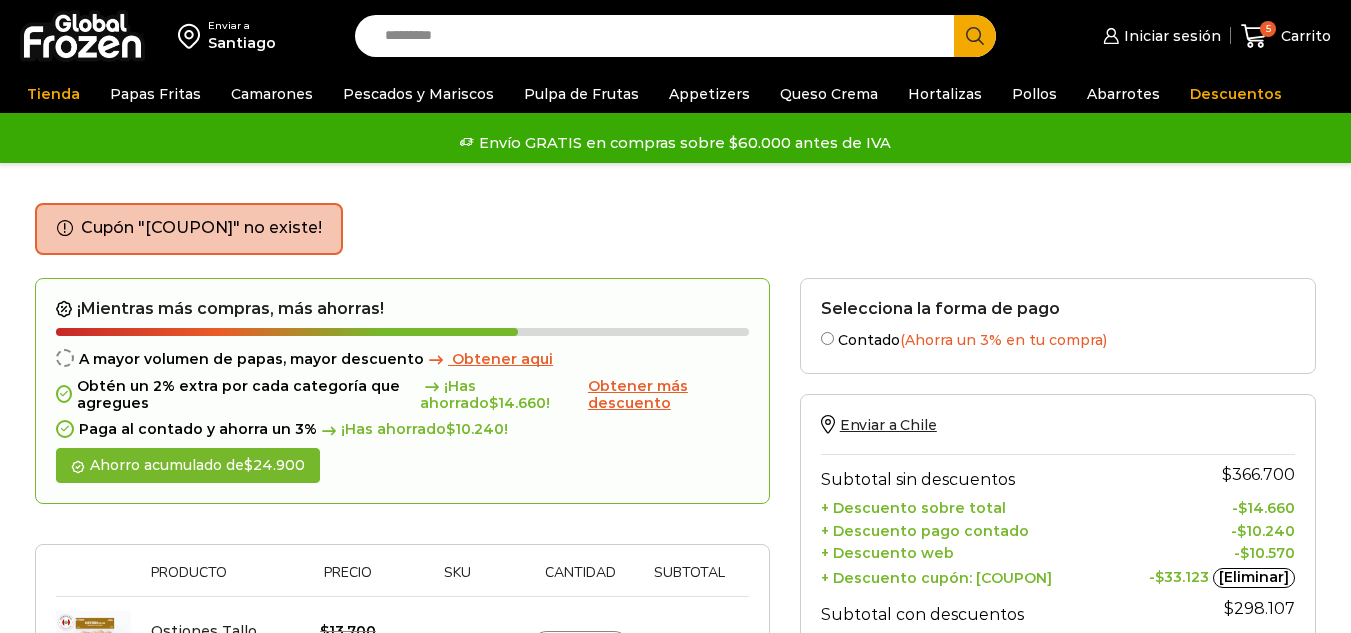 click on "- $ 14.660" at bounding box center [1213, 505] 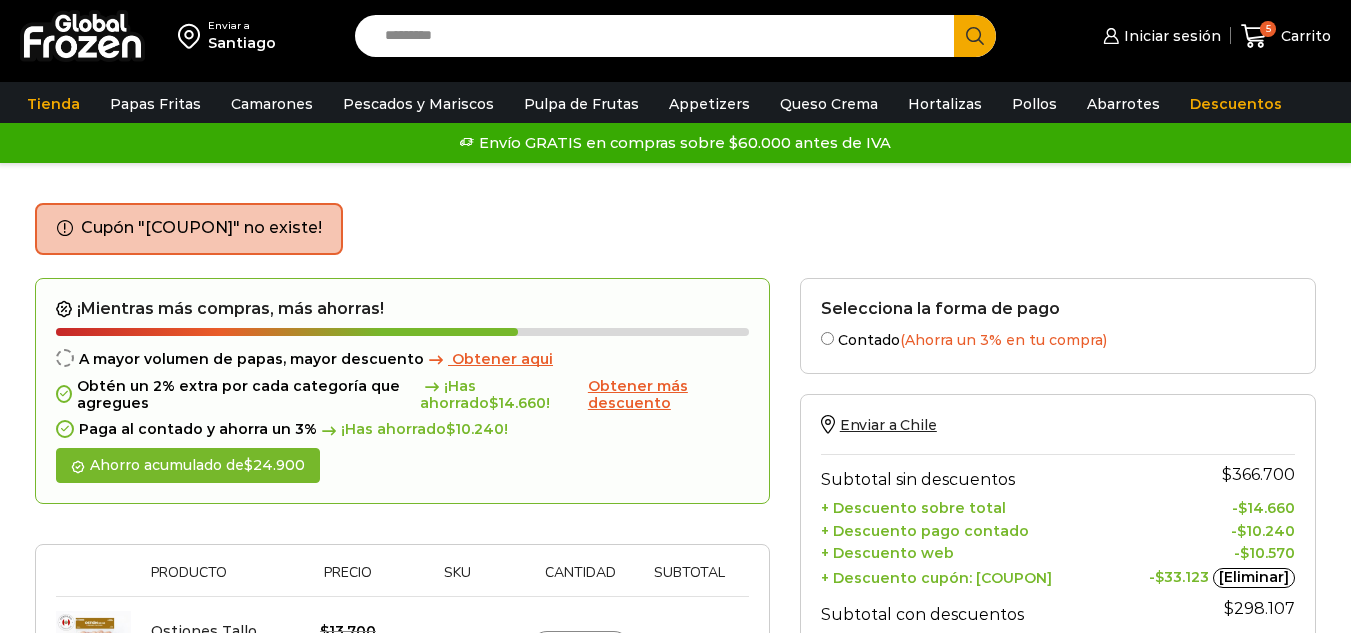 scroll, scrollTop: 0, scrollLeft: 0, axis: both 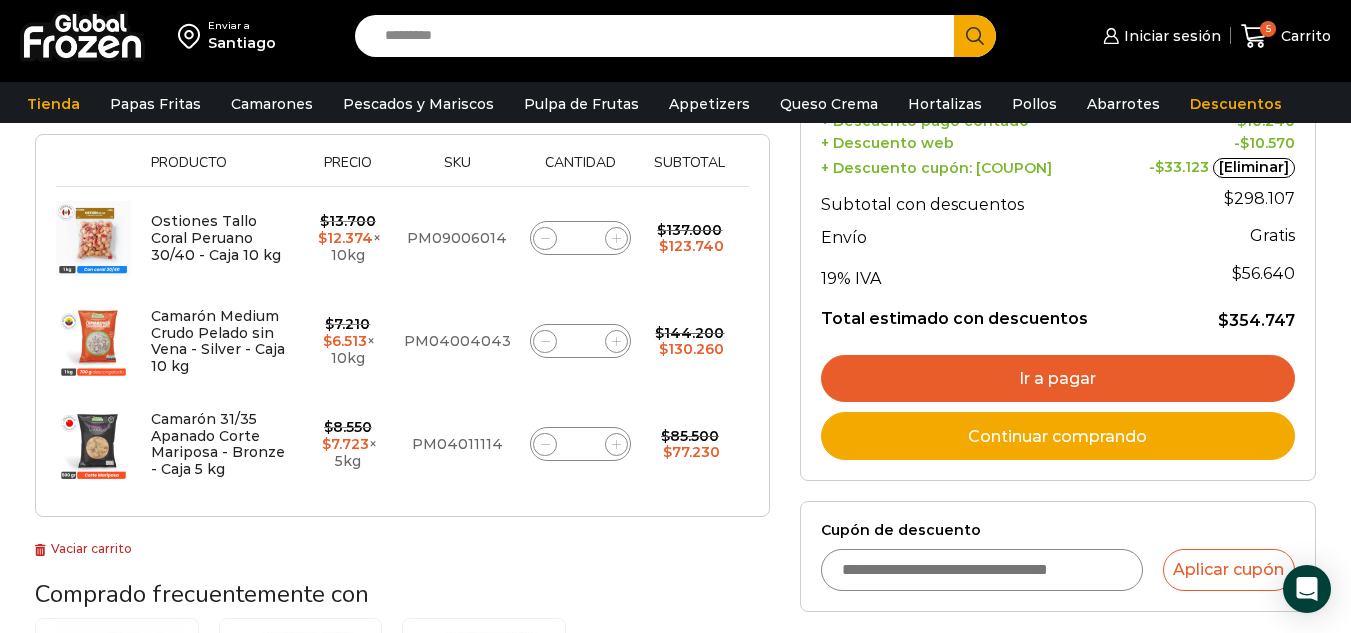 click on "Ir a pagar" at bounding box center [1058, 379] 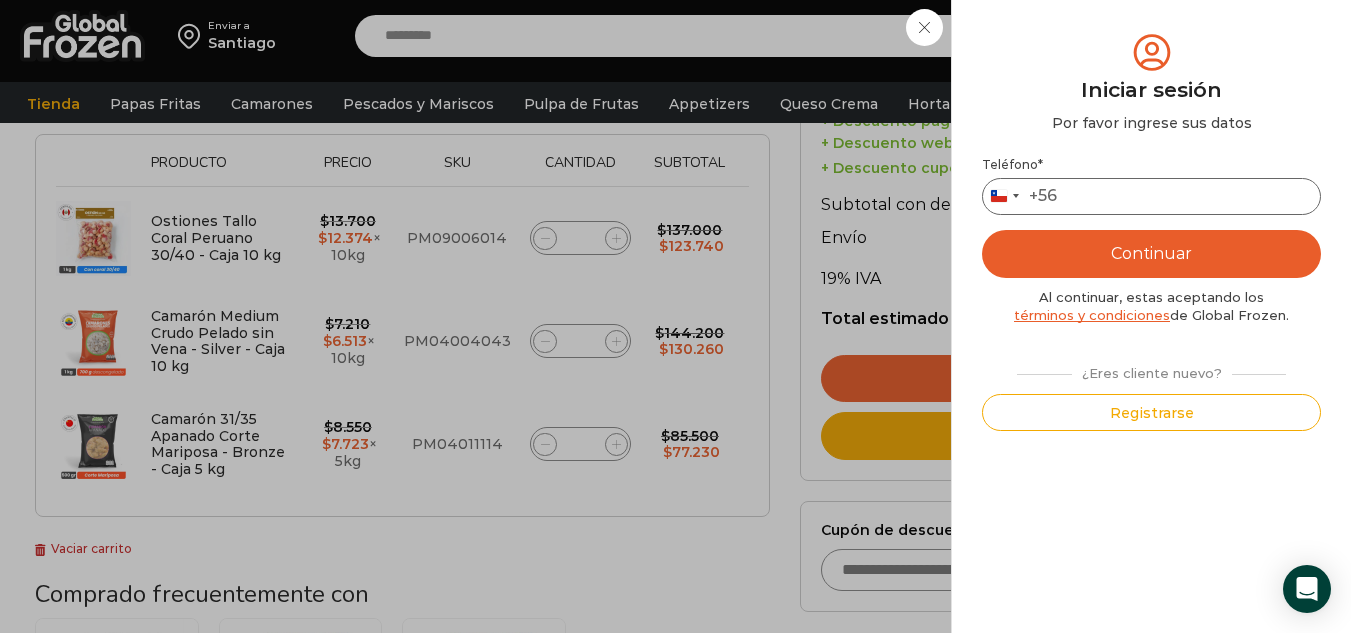 click on "Teléfono
*" at bounding box center [1151, 196] 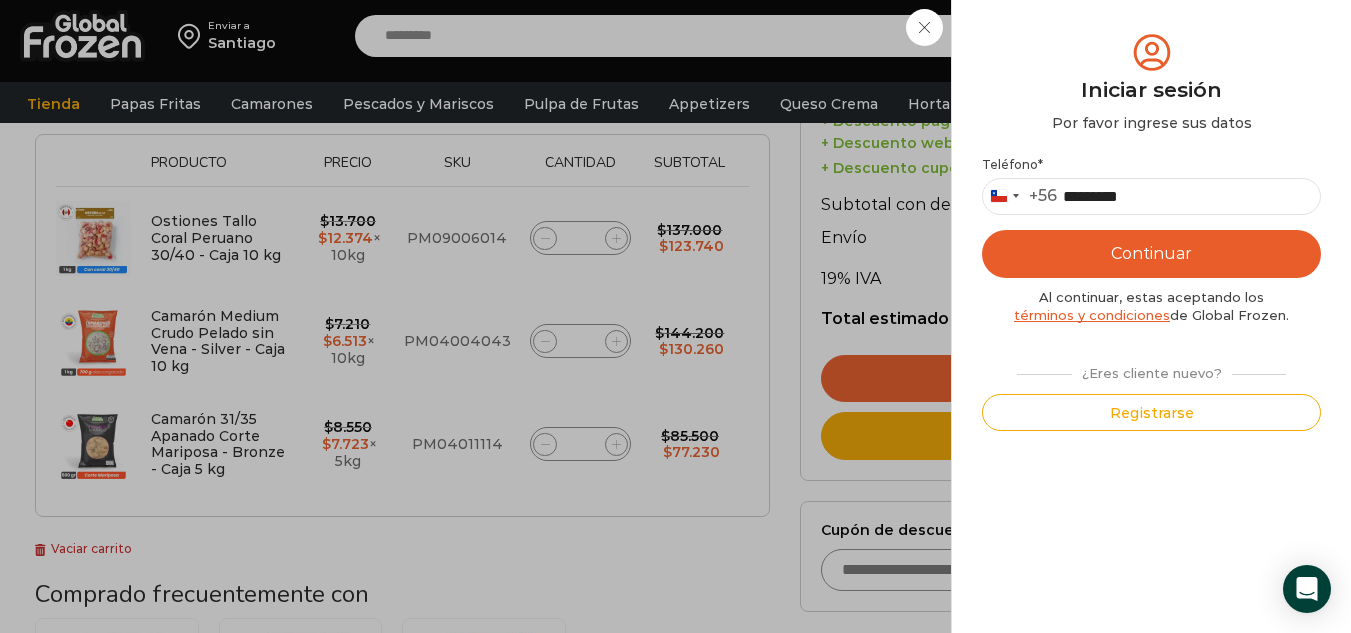 click on "Continuar" at bounding box center [1151, 254] 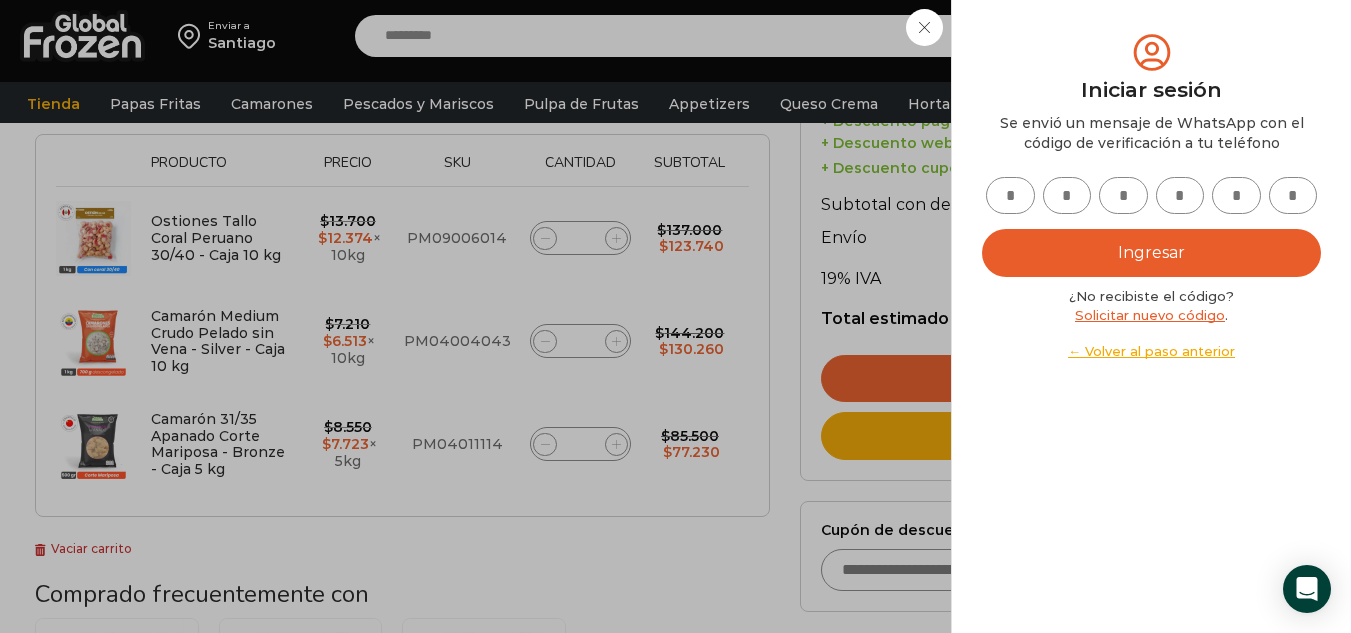 click at bounding box center (1010, 195) 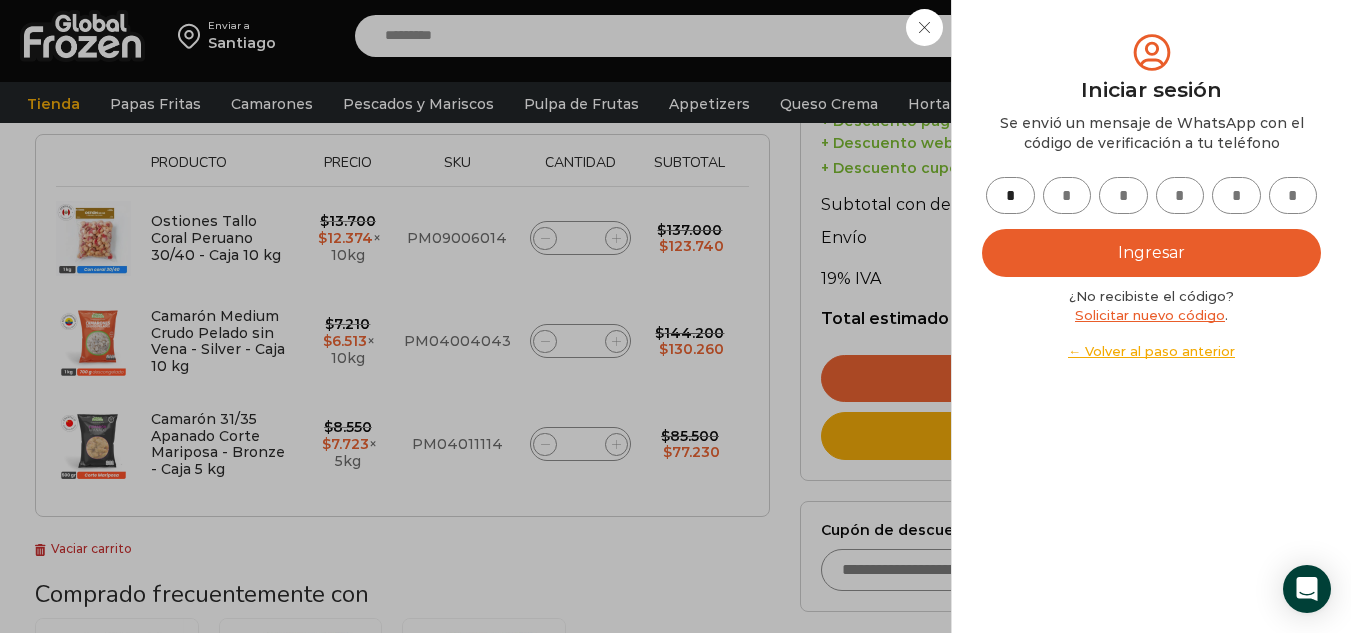 type on "*" 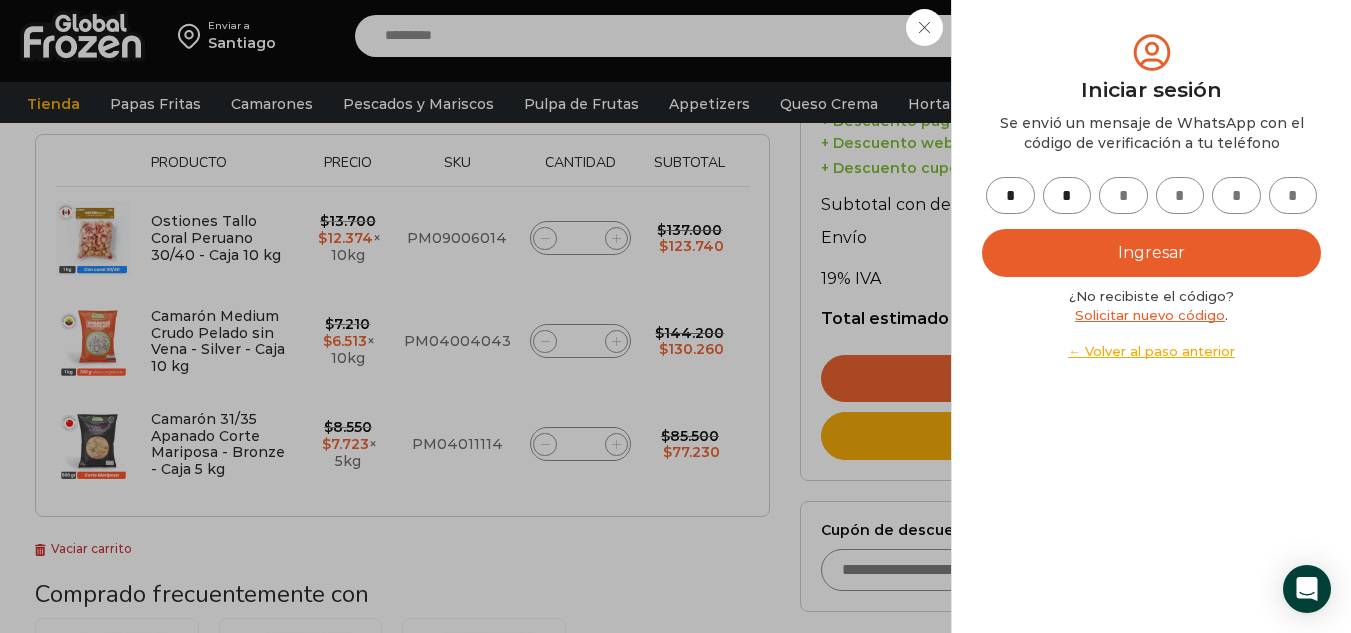 type on "*" 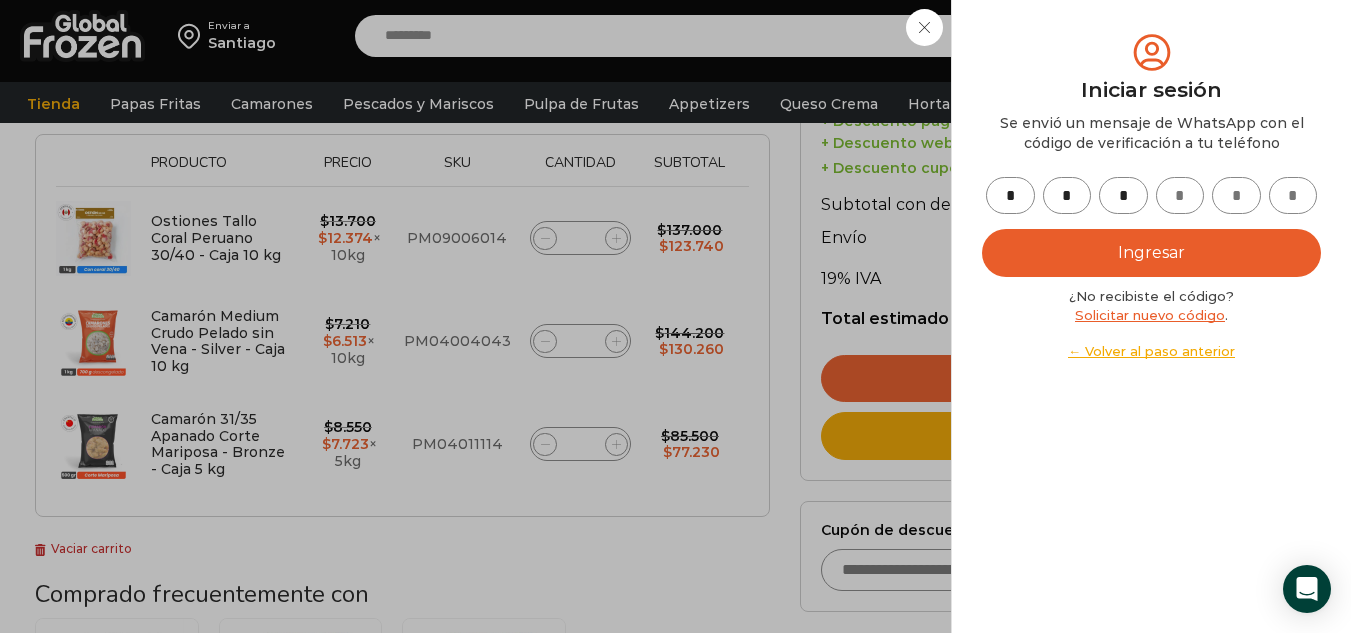type on "*" 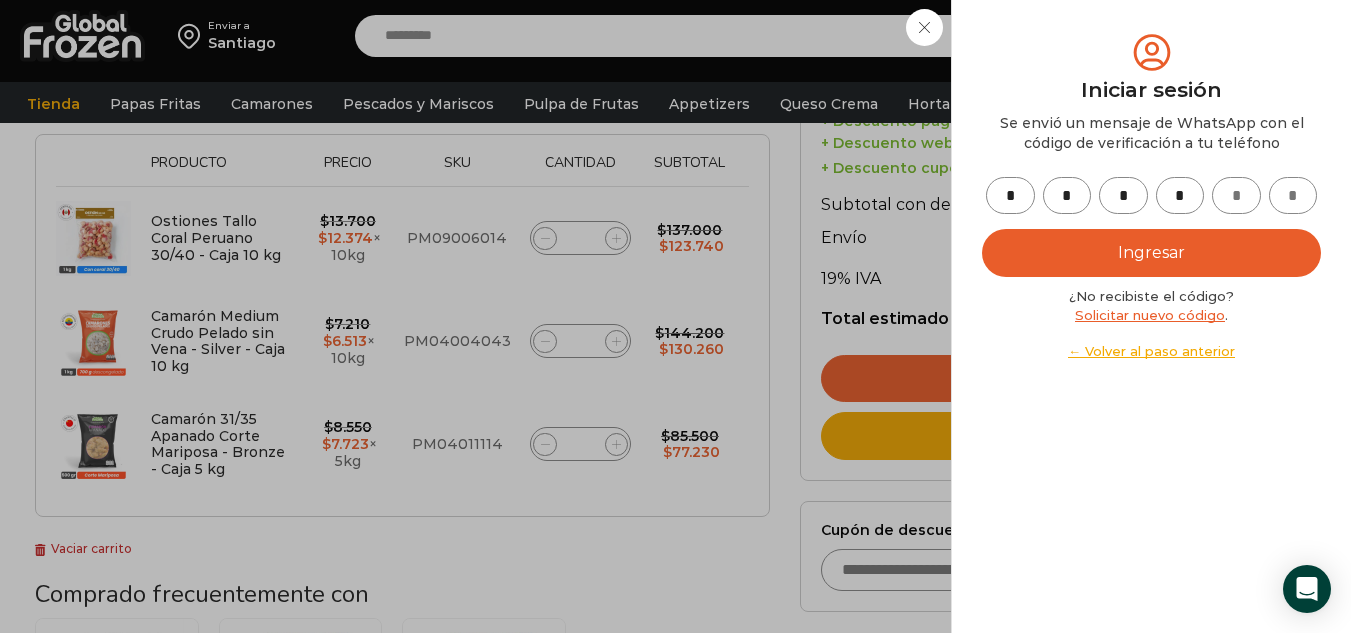 type on "*" 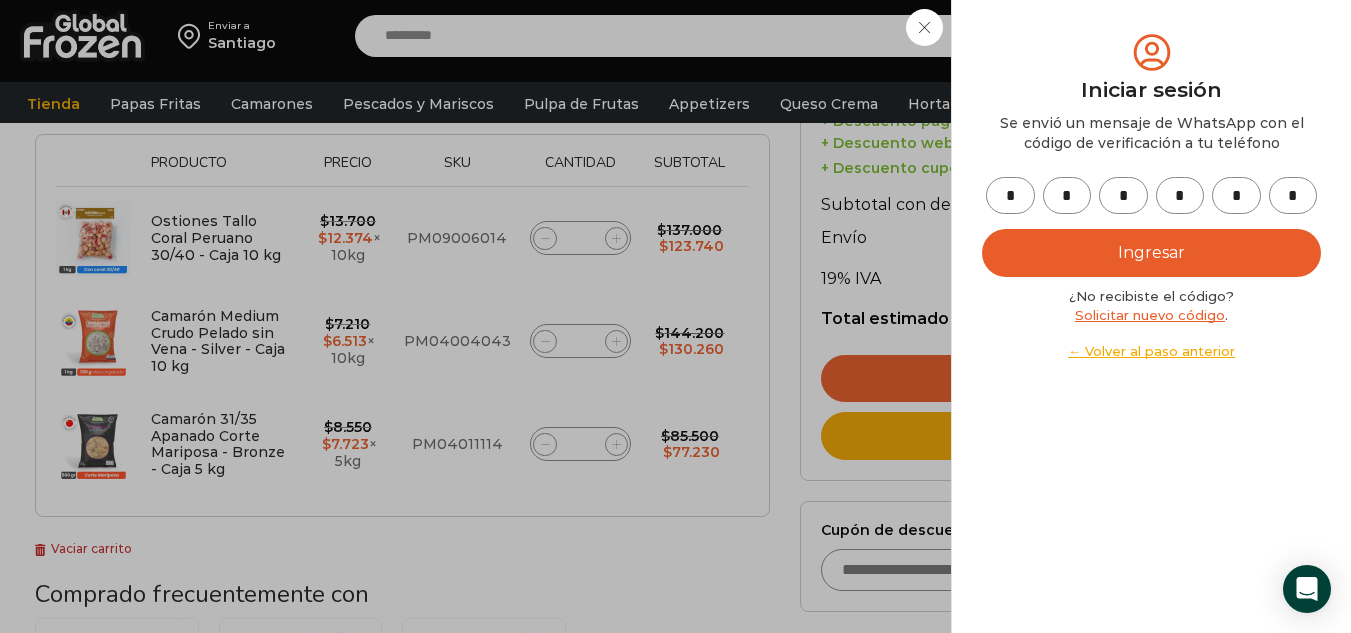 type on "*" 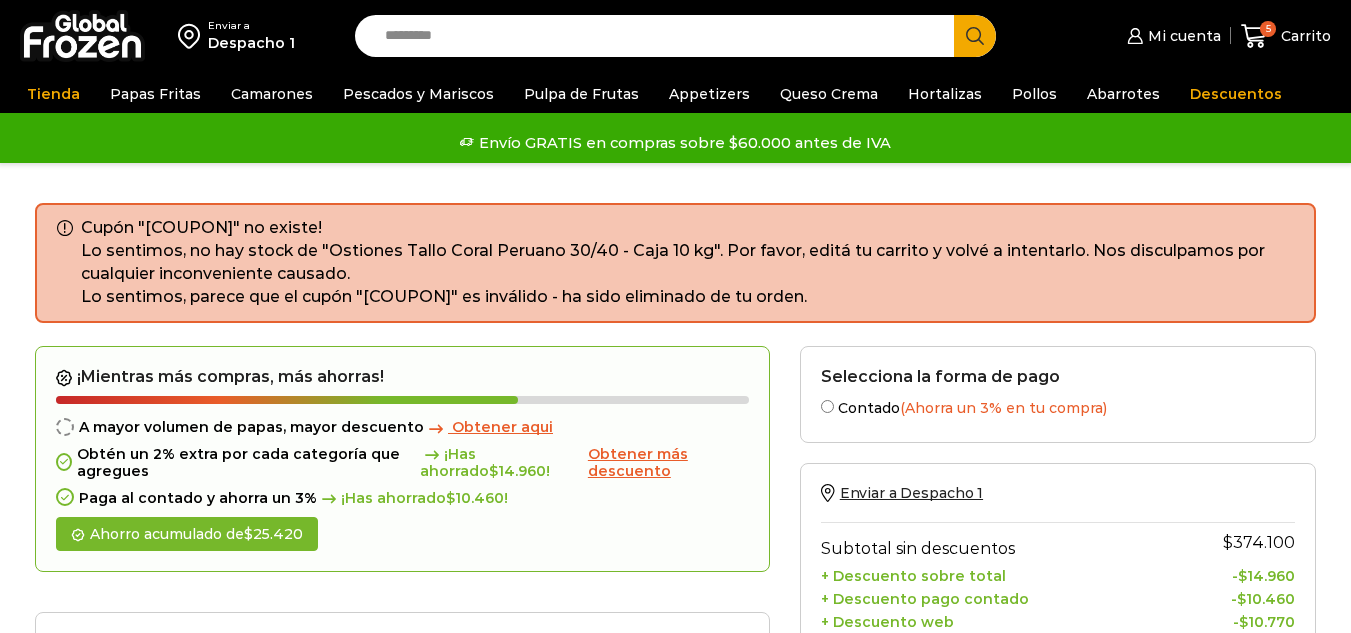 scroll, scrollTop: 0, scrollLeft: 0, axis: both 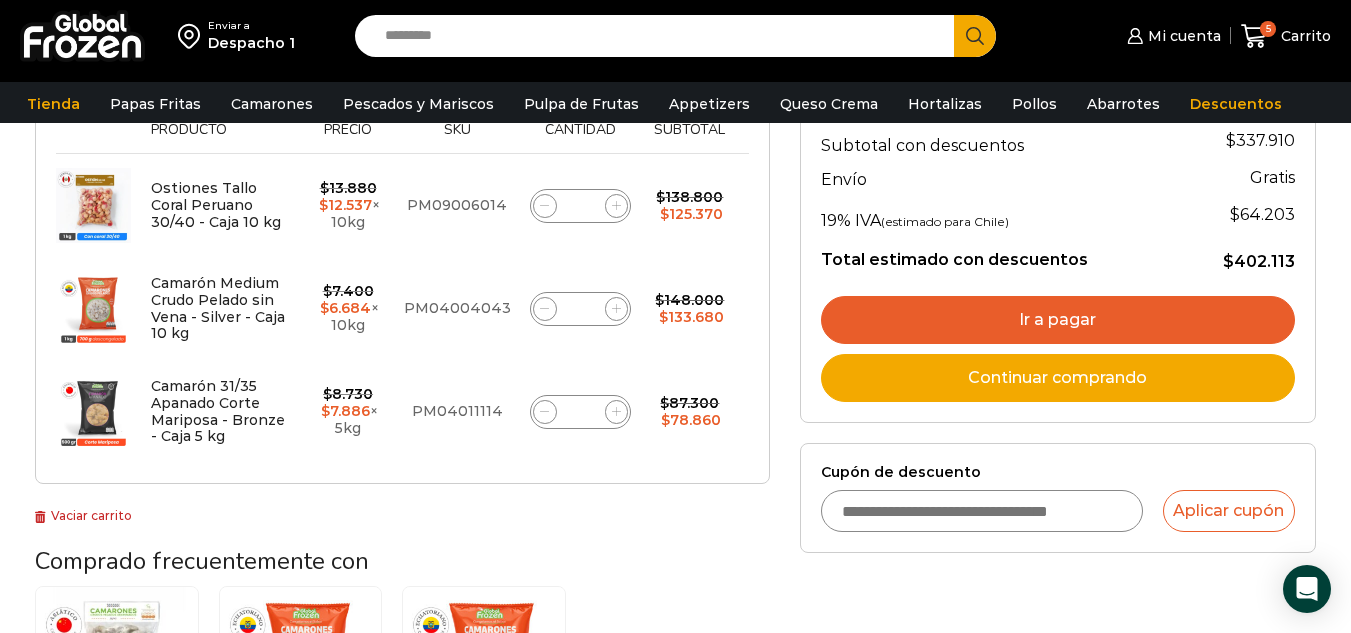 click on "Cupón de descuento" at bounding box center [982, 511] 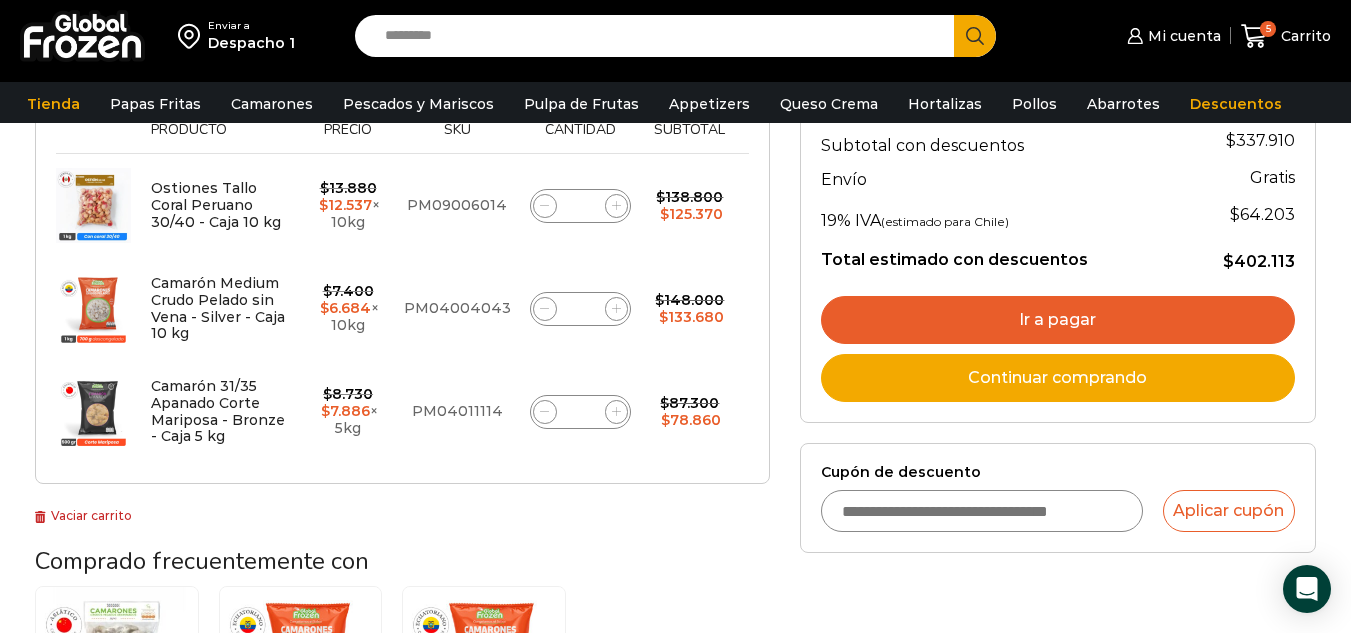 paste on "**********" 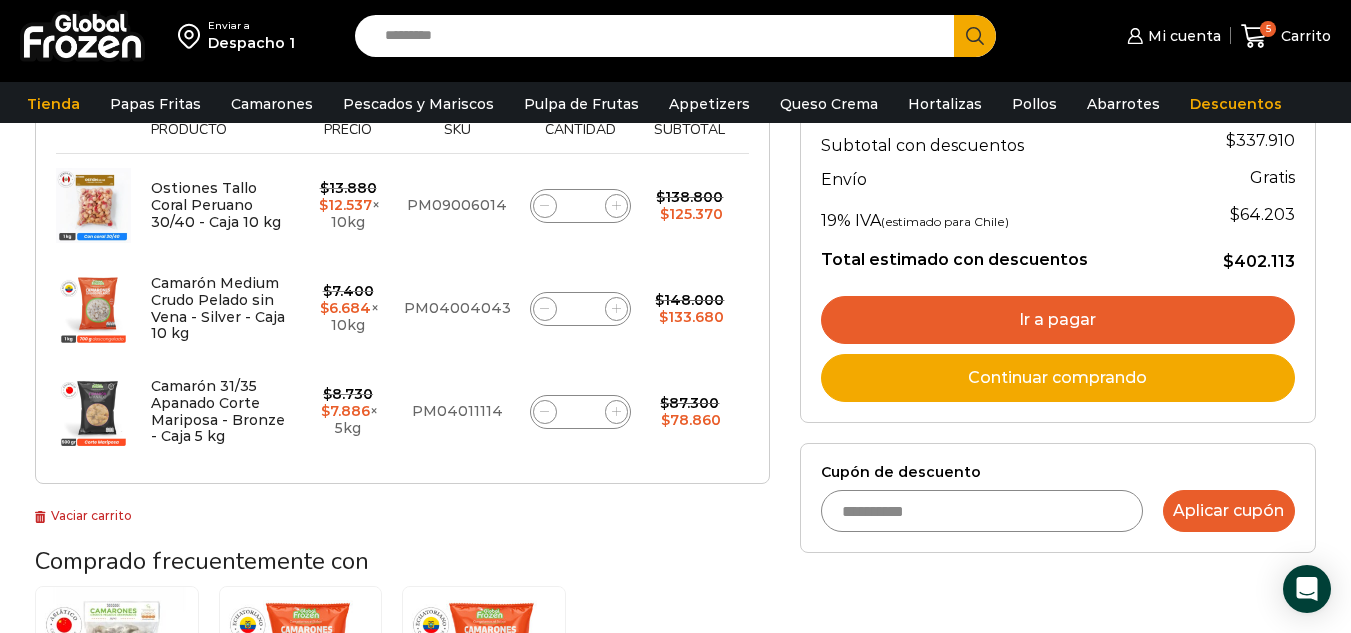 type on "**********" 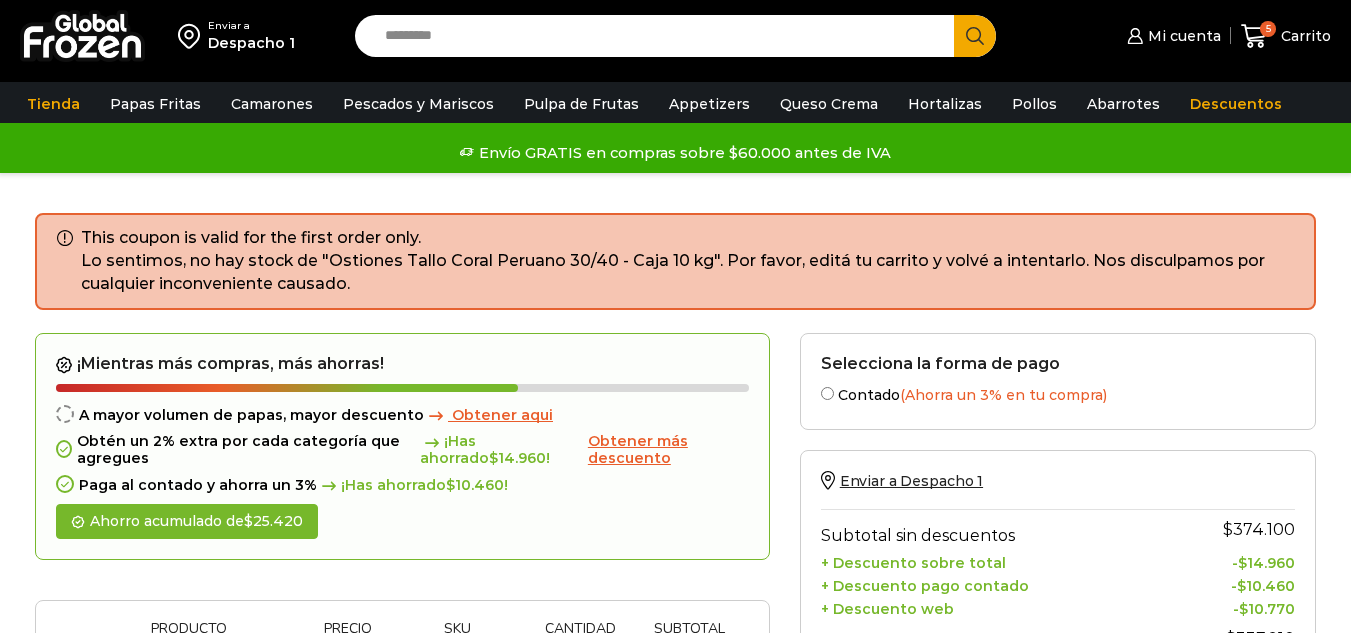 scroll, scrollTop: 82, scrollLeft: 0, axis: vertical 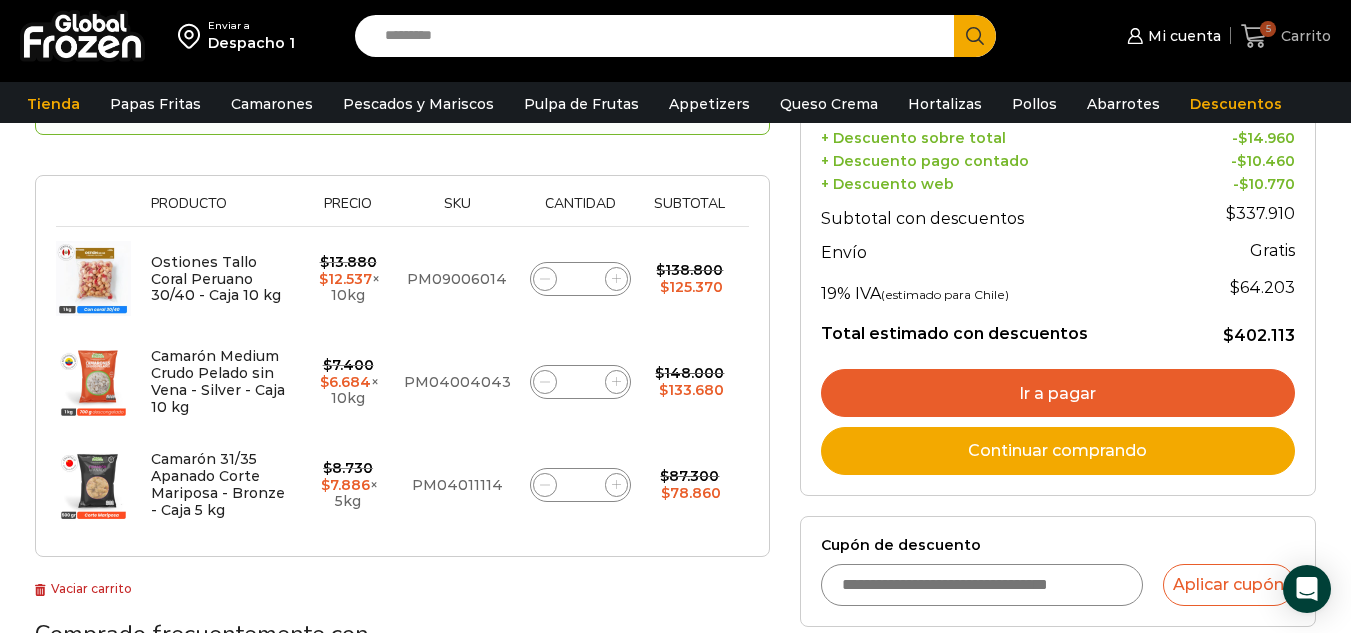 click on "5" at bounding box center [1268, 29] 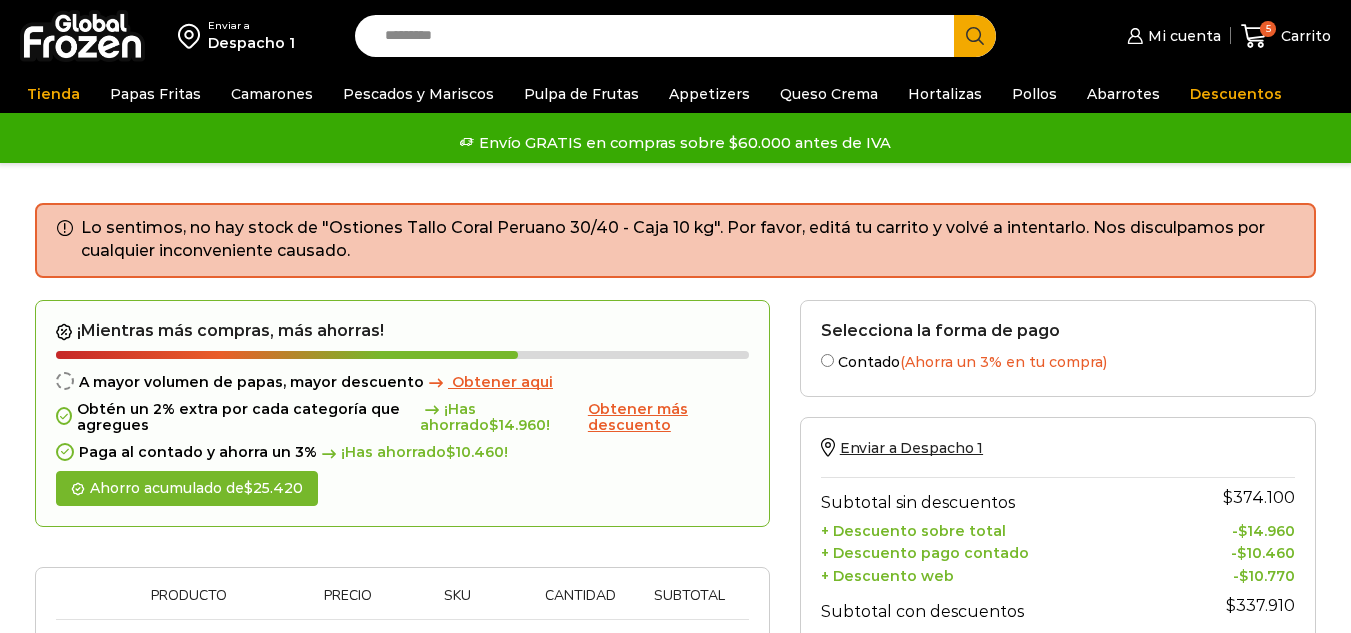scroll, scrollTop: 0, scrollLeft: 0, axis: both 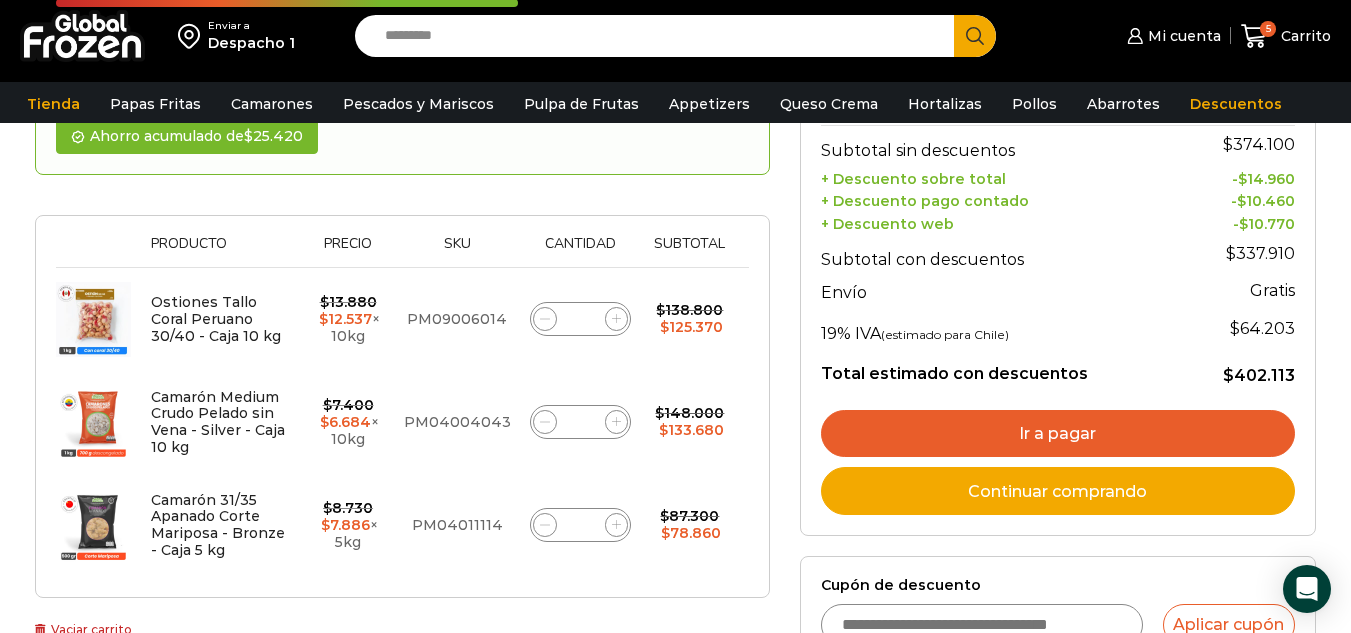 click 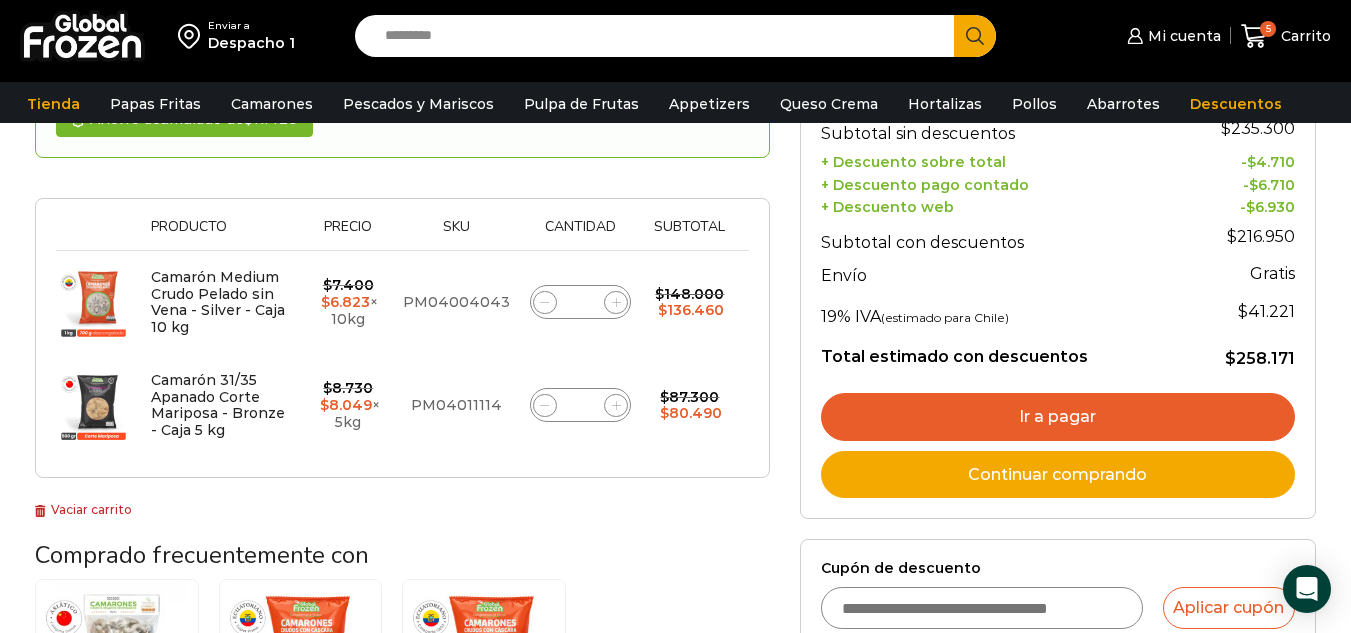 scroll, scrollTop: 357, scrollLeft: 0, axis: vertical 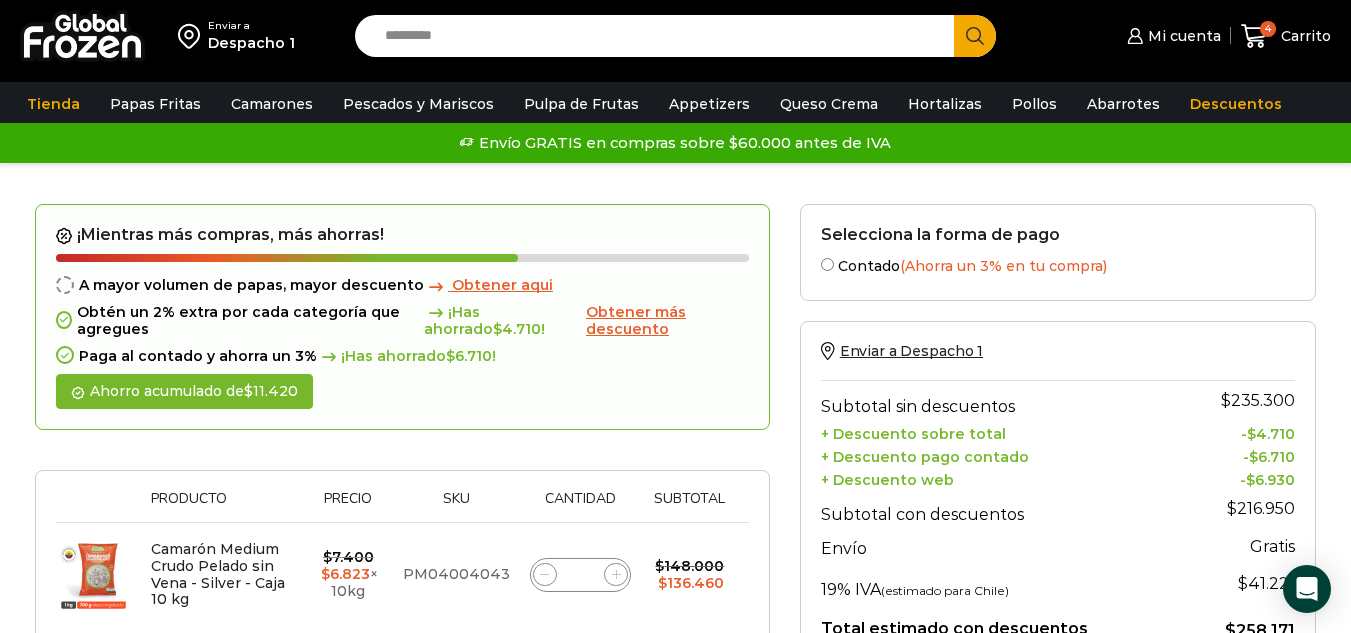 click on "Despacho 1" at bounding box center [251, 43] 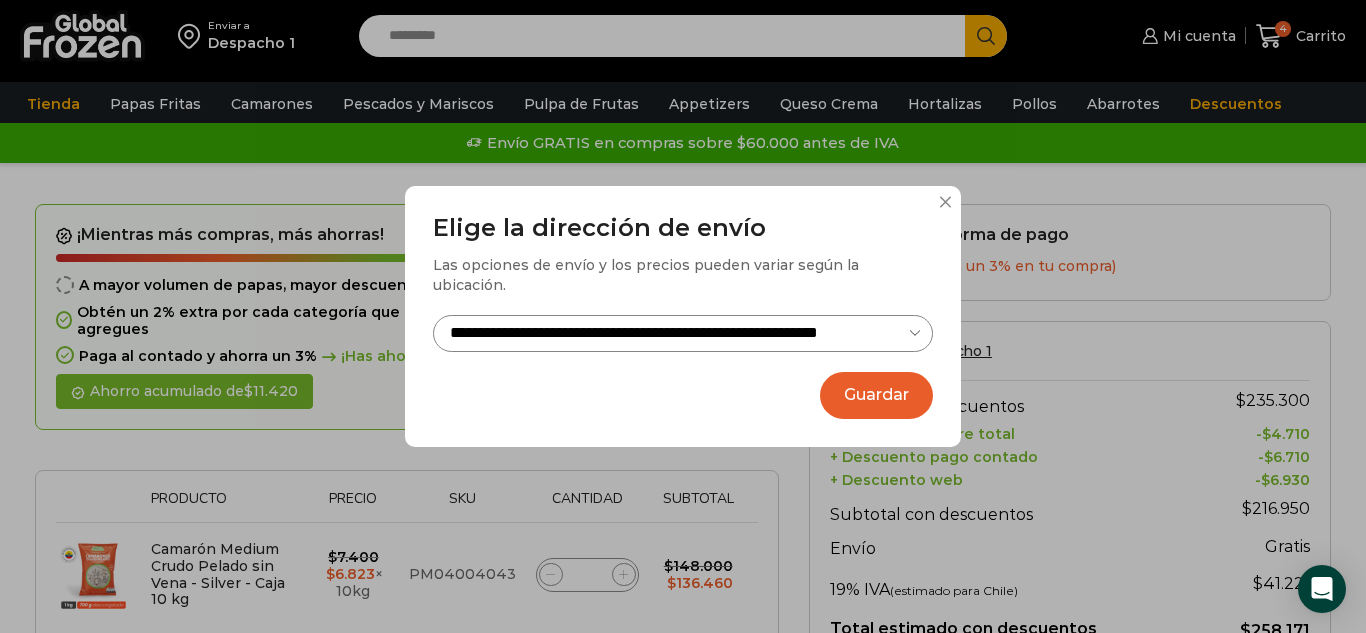 click on "**********" at bounding box center [683, 316] 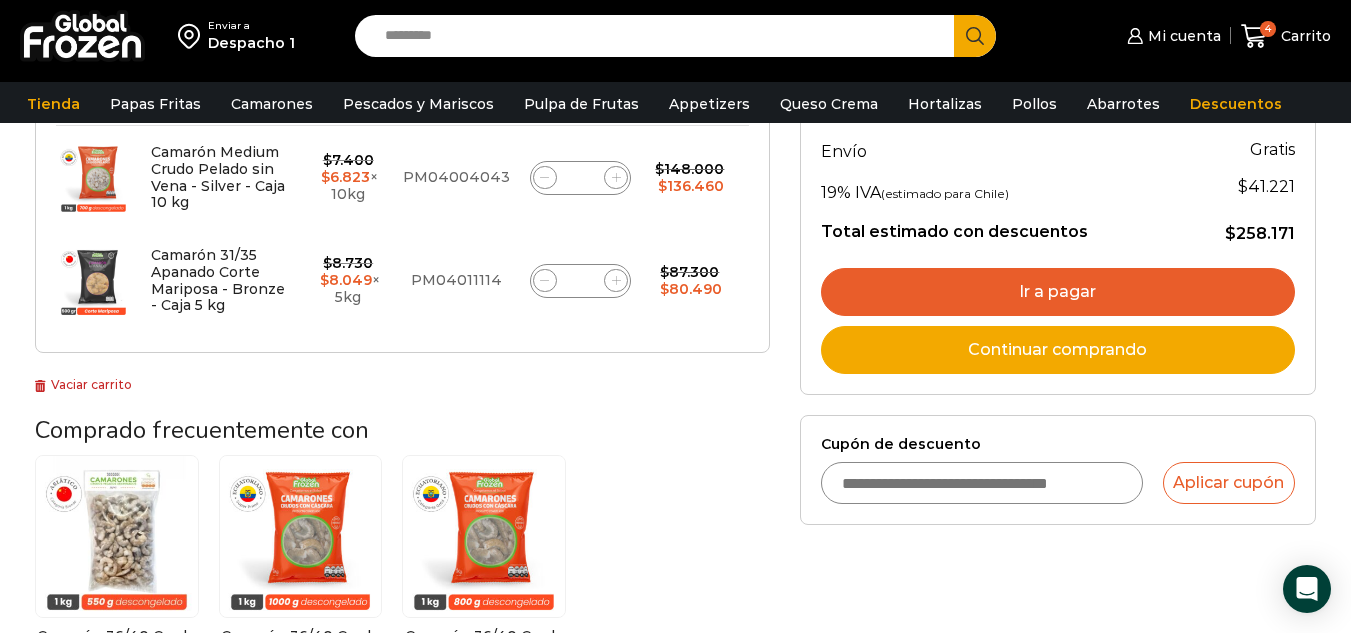 scroll, scrollTop: 415, scrollLeft: 0, axis: vertical 